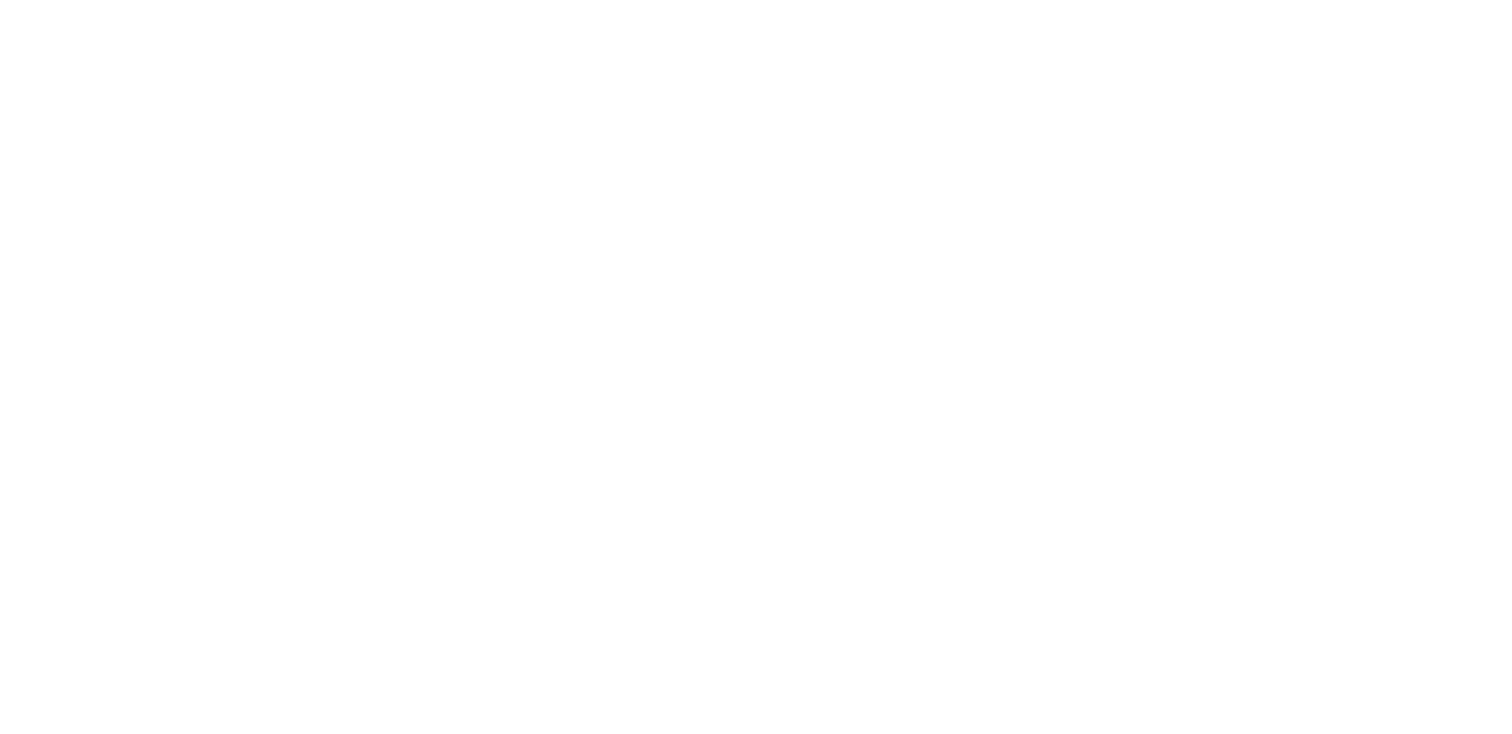 scroll, scrollTop: 0, scrollLeft: 0, axis: both 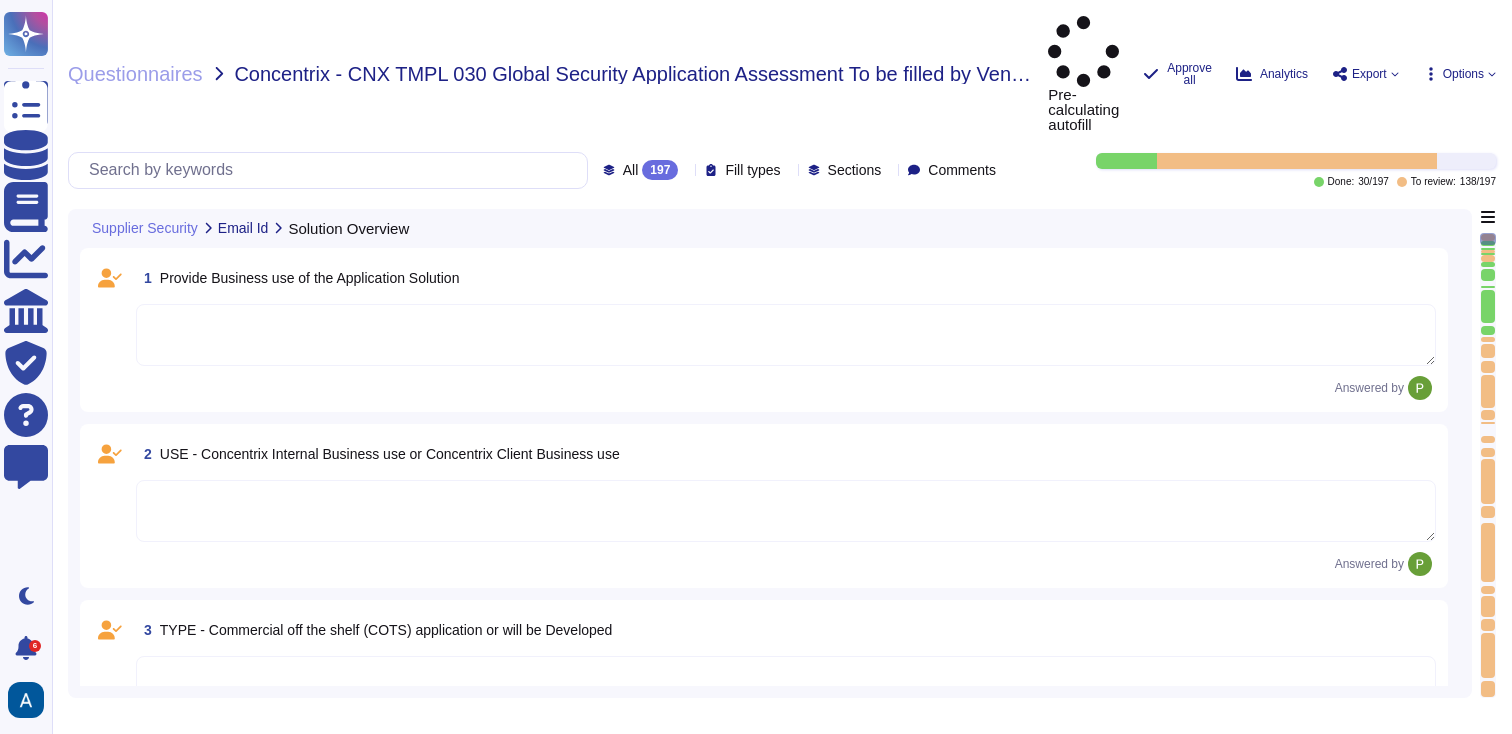 type on "3. Vendor developed and owned application." 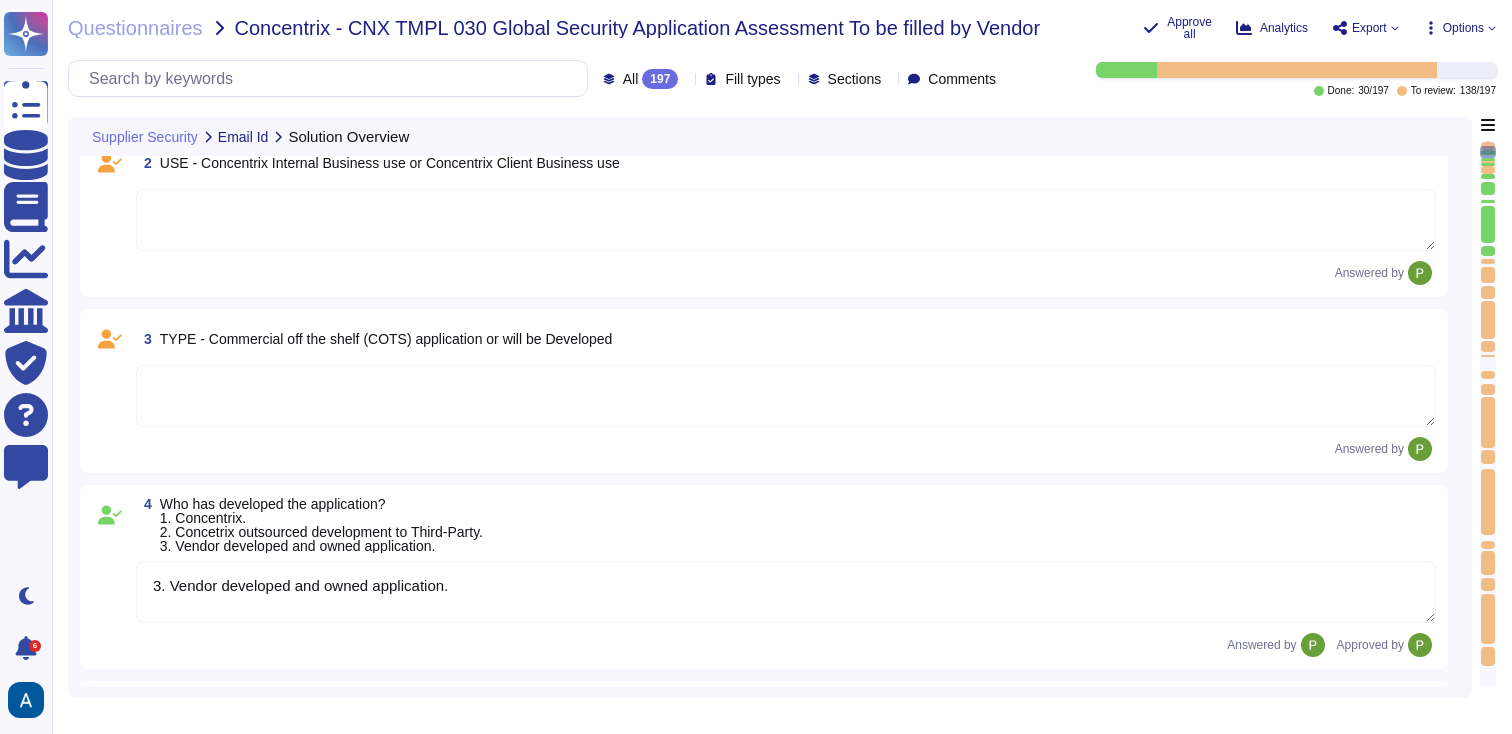 type on "1. Through Web." 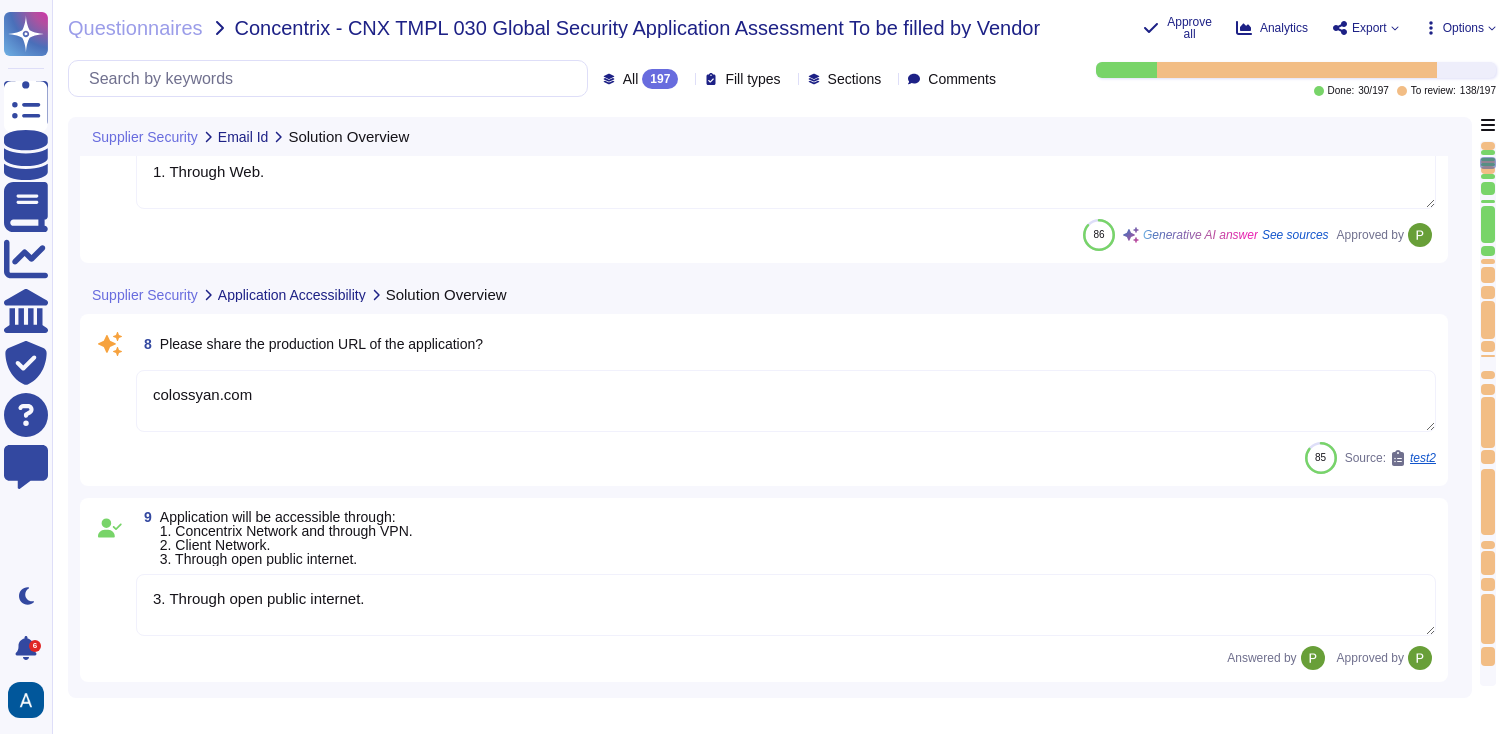 scroll, scrollTop: 1263, scrollLeft: 0, axis: vertical 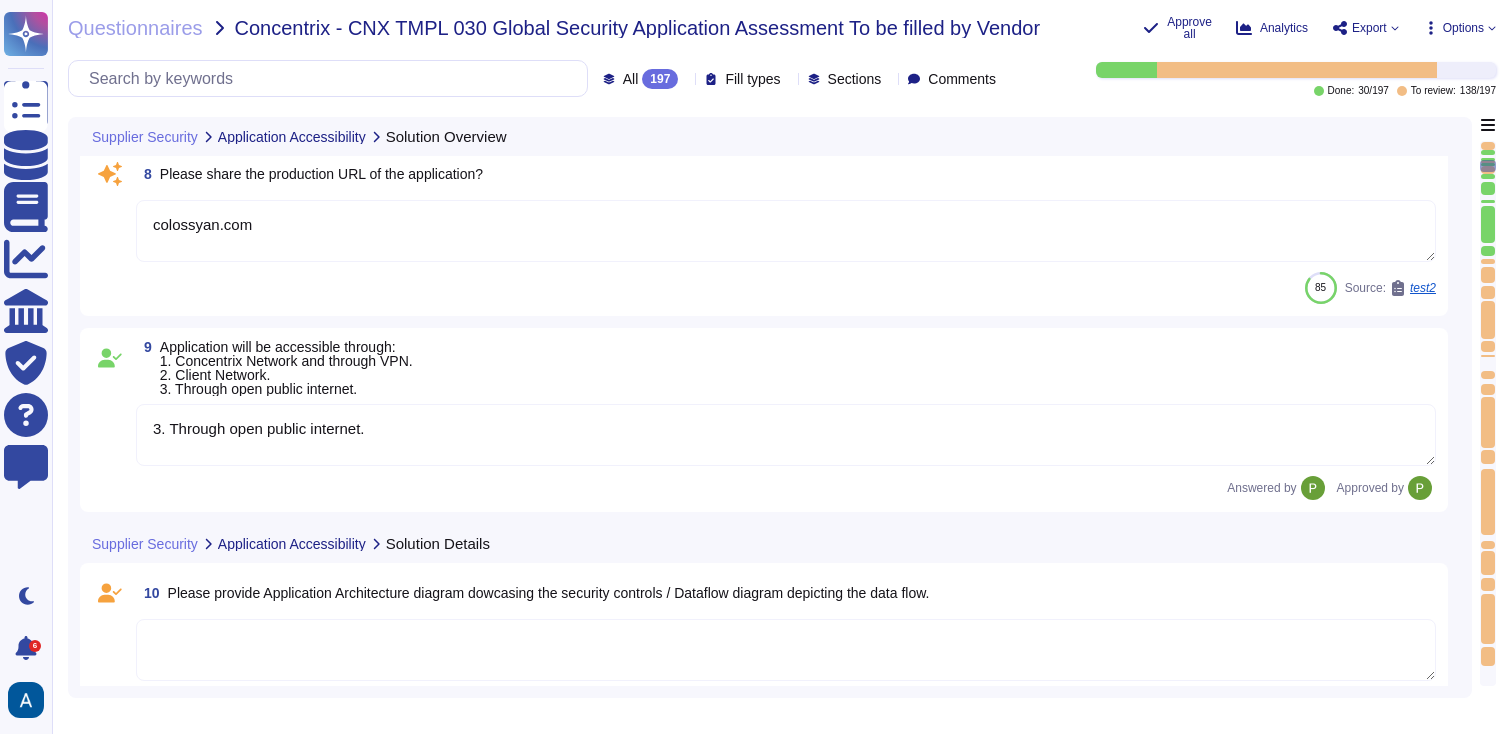 type on "Yes, we have a comprehensive Information Security Policy that governs our services. This policy is reviewed and updated annually by the VP of Engineering, ensuring compliance with legal requirements and incorporating best practices." 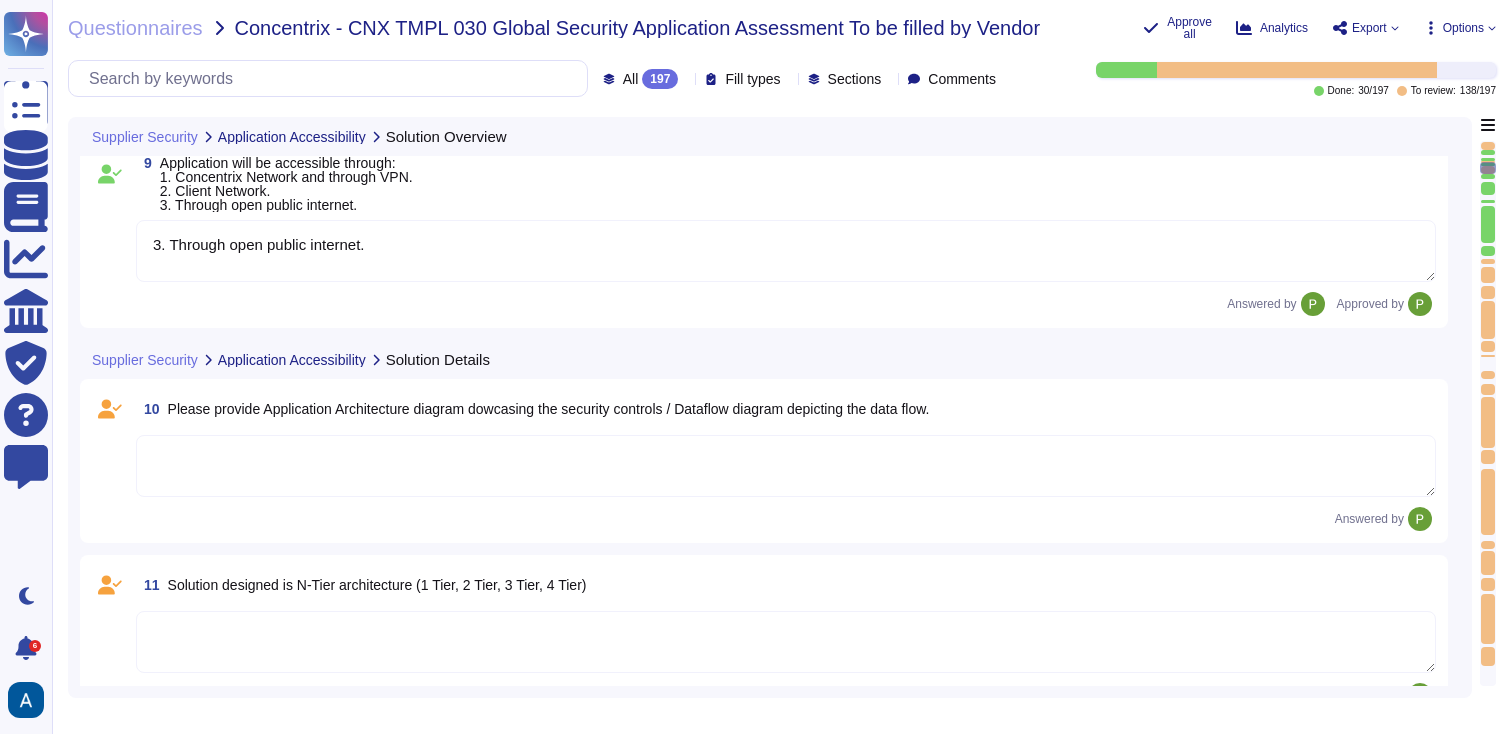 type on "The Security Team is the initial contact point with the VP of Engineering coordinating communication.
security@example.com" 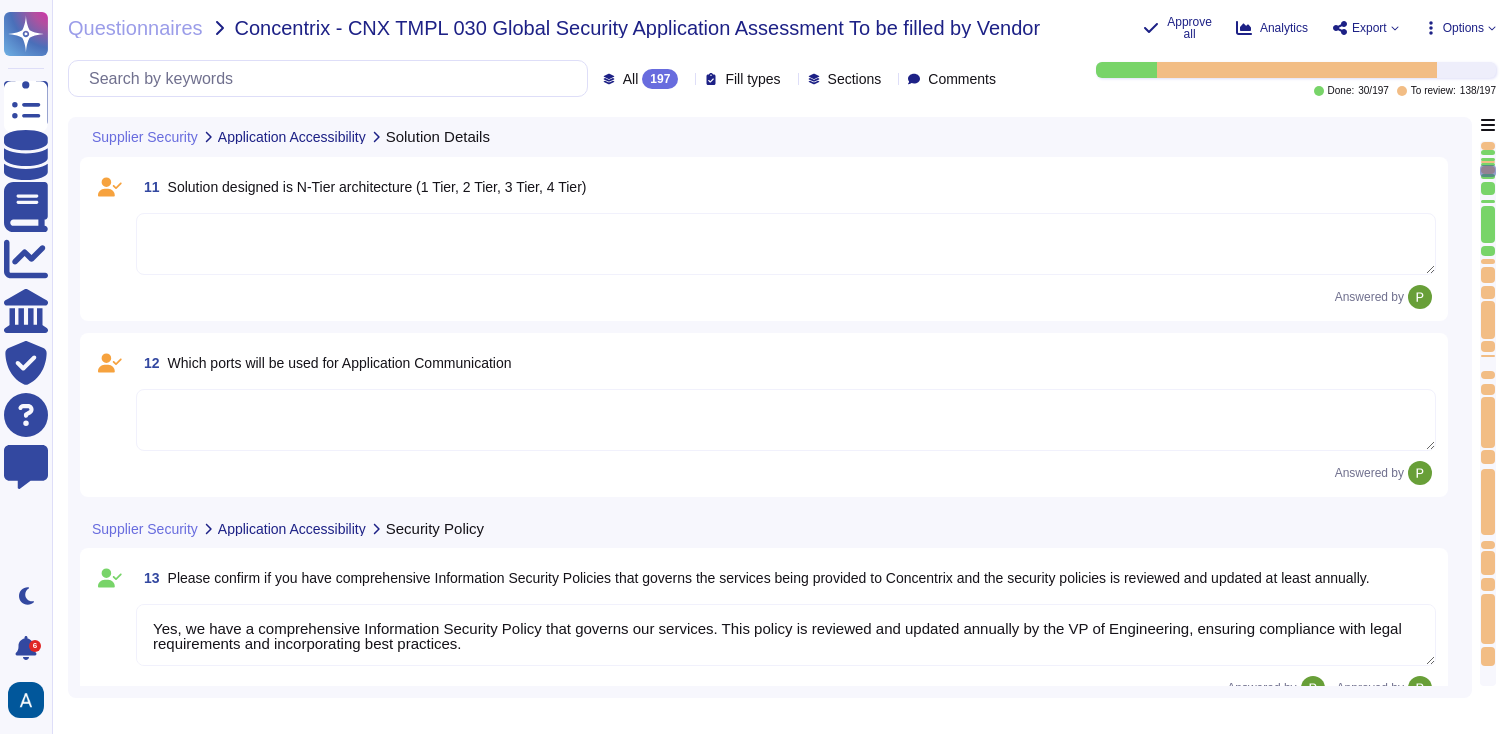 type on "Colossyan Inc manages the conformance of their suppliers with security requirements through the Third-Party Management Policy. For more details please see our Trust Center: https://security.colossyan.com/" 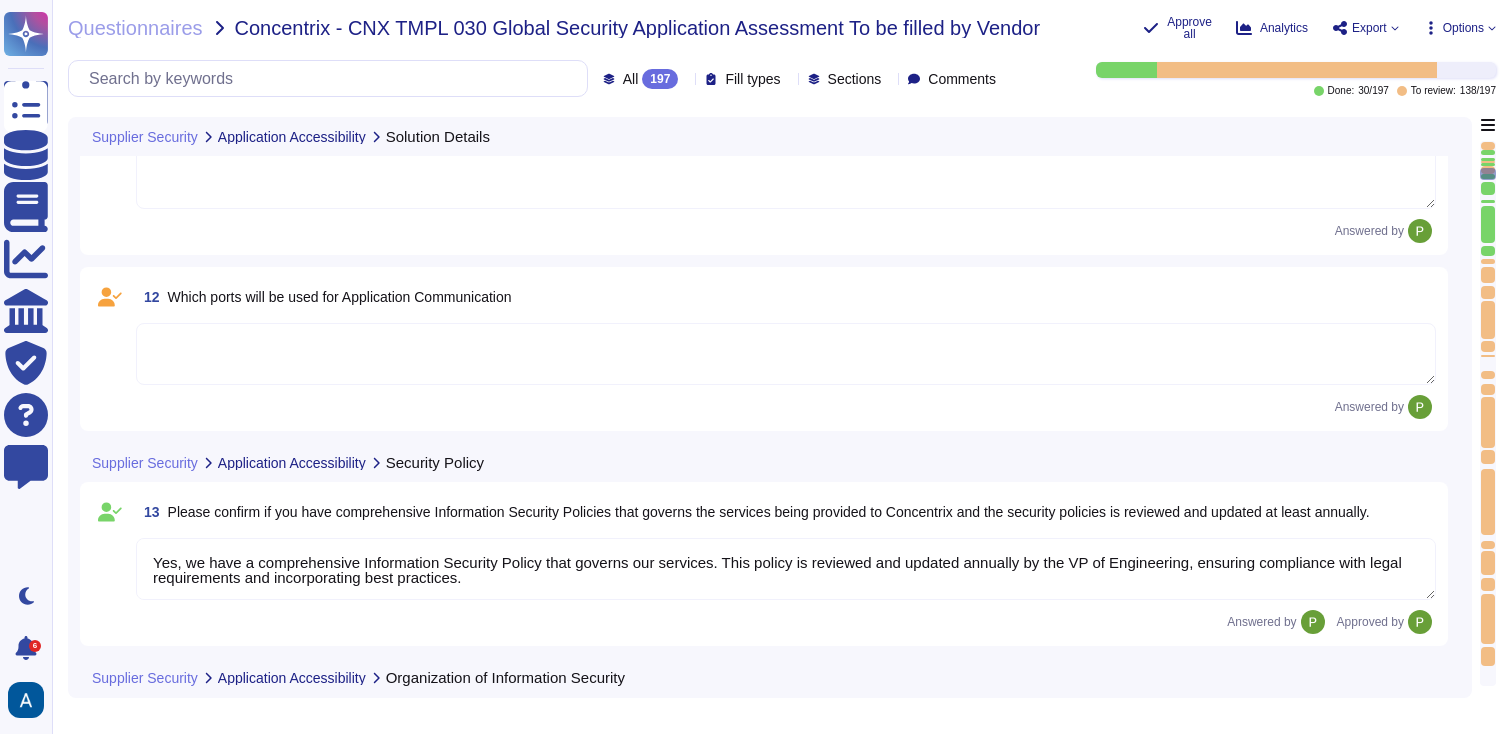 scroll, scrollTop: 1908, scrollLeft: 0, axis: vertical 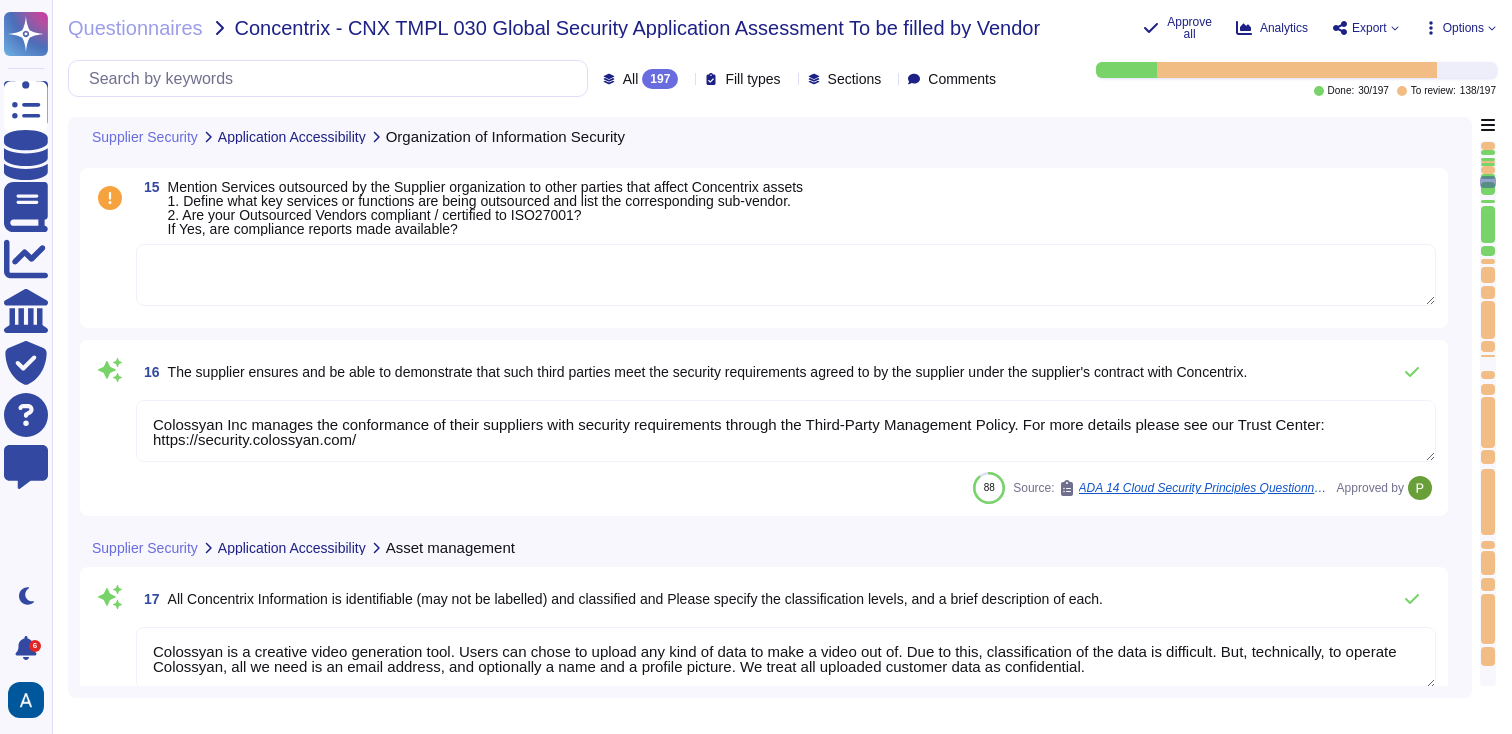 type on "Colossyan is a creative video generation tool. Users can chose to upload any kind of data to make a video out of. Due to this, classification of the data is difficult. But, technically, to operate Colossyan, all we need is an email address, and optionally a name and a profile picture. We treat all uploaded customer data as confidential." 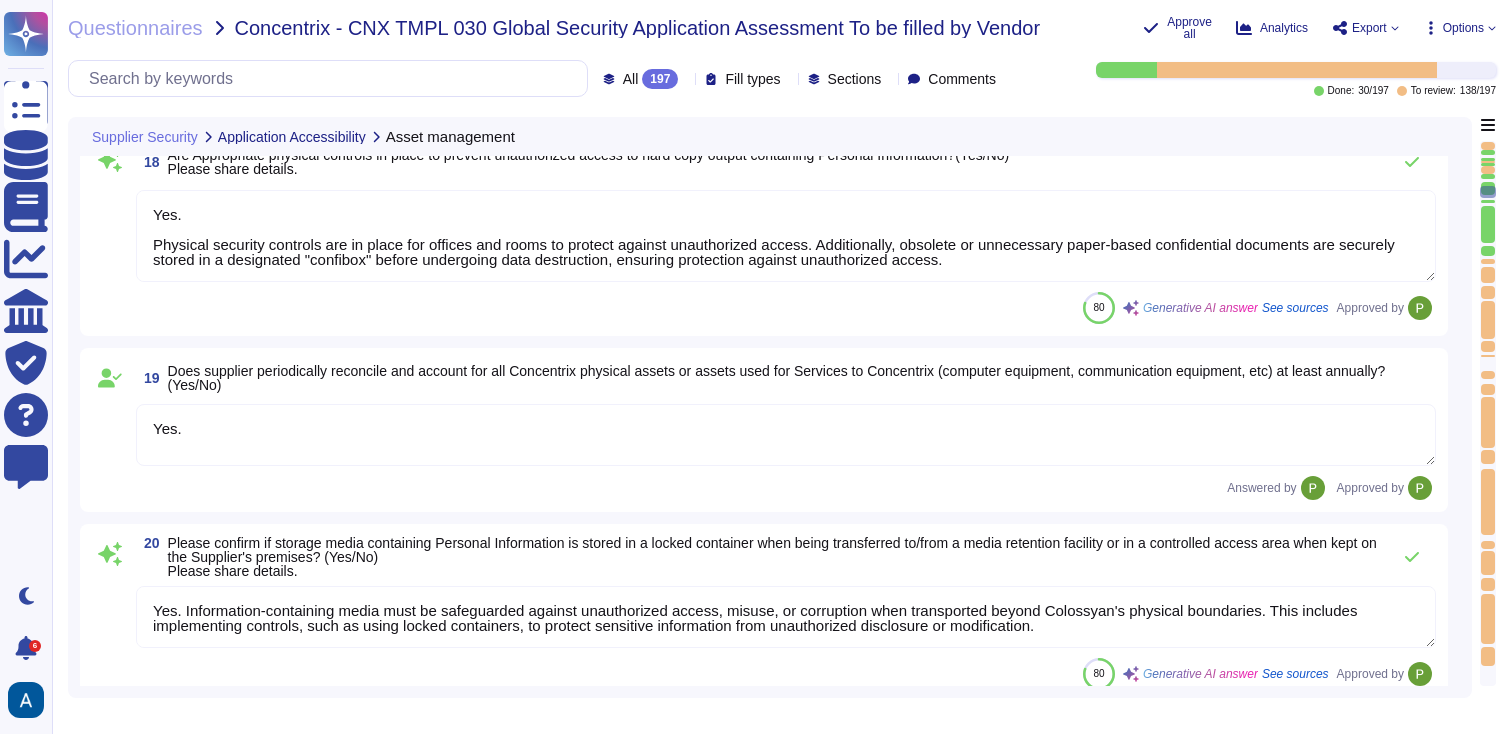 type on "Yes, we maintain an inventory of assets, including hardware and software, and assign ownership to specific individuals or groups within Colossyan Inc. This inventory includes assets associated with information and information processing facilities that store, process, or transmit classified information. We review our risks and compliance annually, which includes our approach to data management and security." 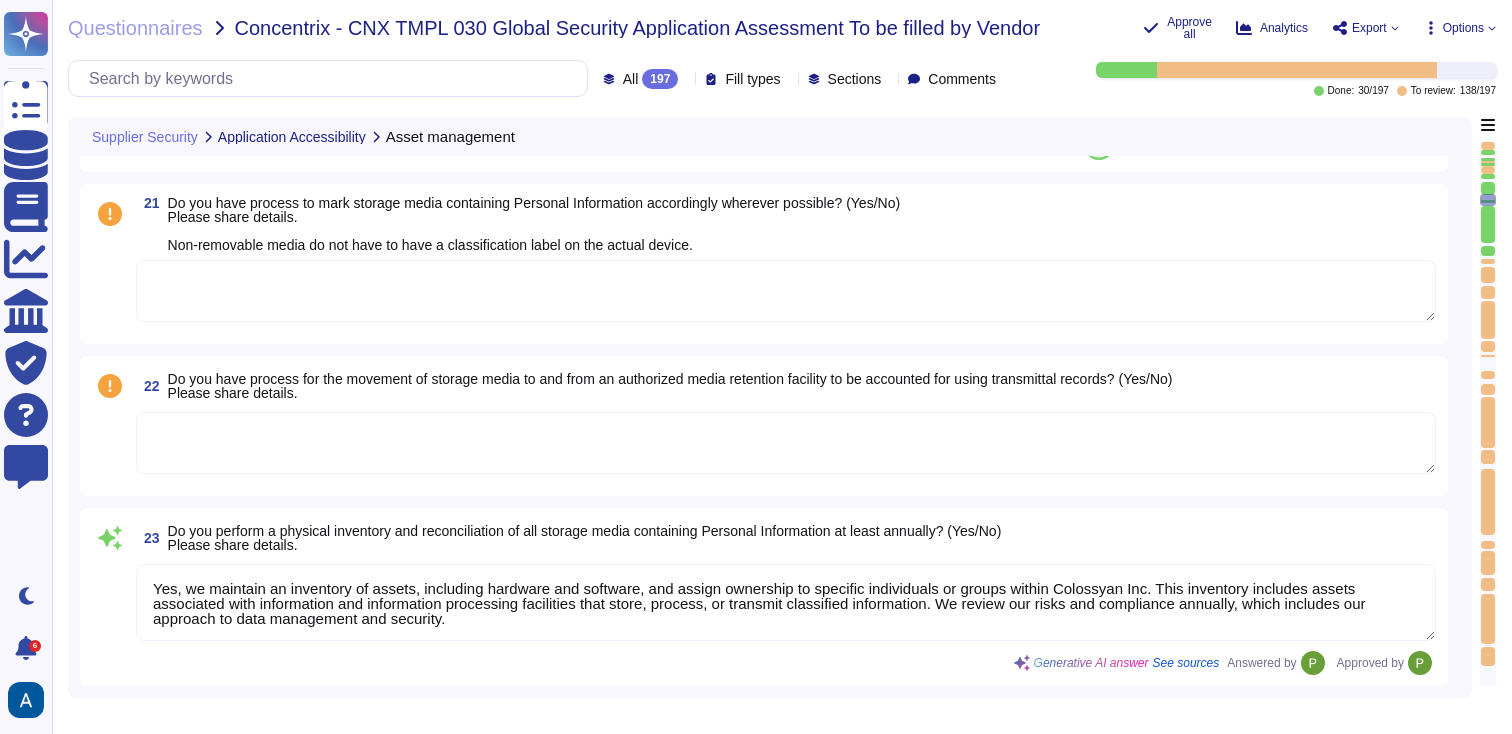 type on "We separate customer data, including Concentrix data, from other customers' data through a multi-tenant architecture that allocates each customer their own segregated space within our system. This segregation ensures that each organization's data remains completely isolated from other customers' data. We maintain strict logical separation between customer environments, ensuring that data is accessible only to authorized personnel and remains confidential at all times. Additionally, we do not share the same database instance between customers, and we have specific controls in place to prevent any customer from accessing another customer’s data. This commitment to data privacy and security is further supported by our use of encryption, with encryption keys managed by AWS and a level of AES-256 encryption in place." 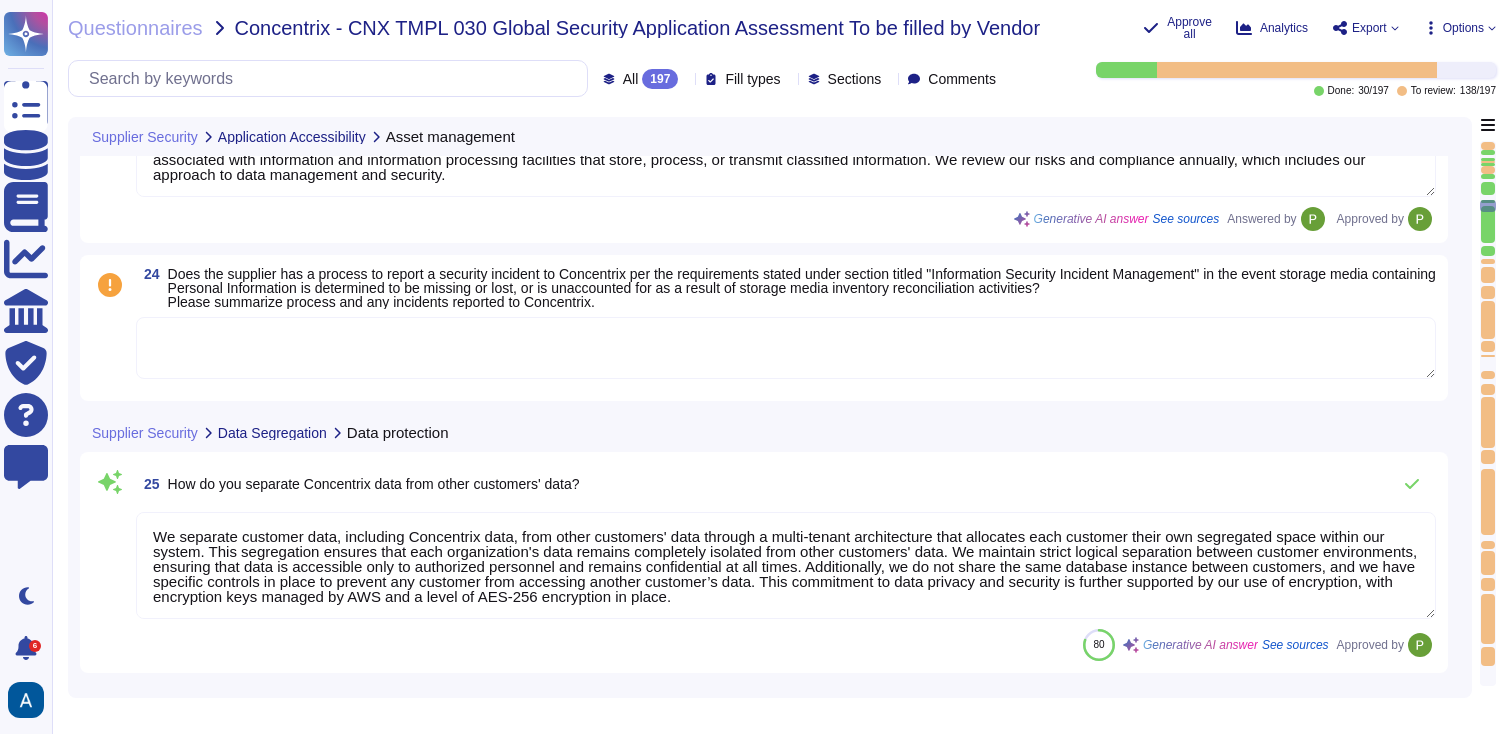 type on "The databases used for data storage are DynamoDB and Postgres." 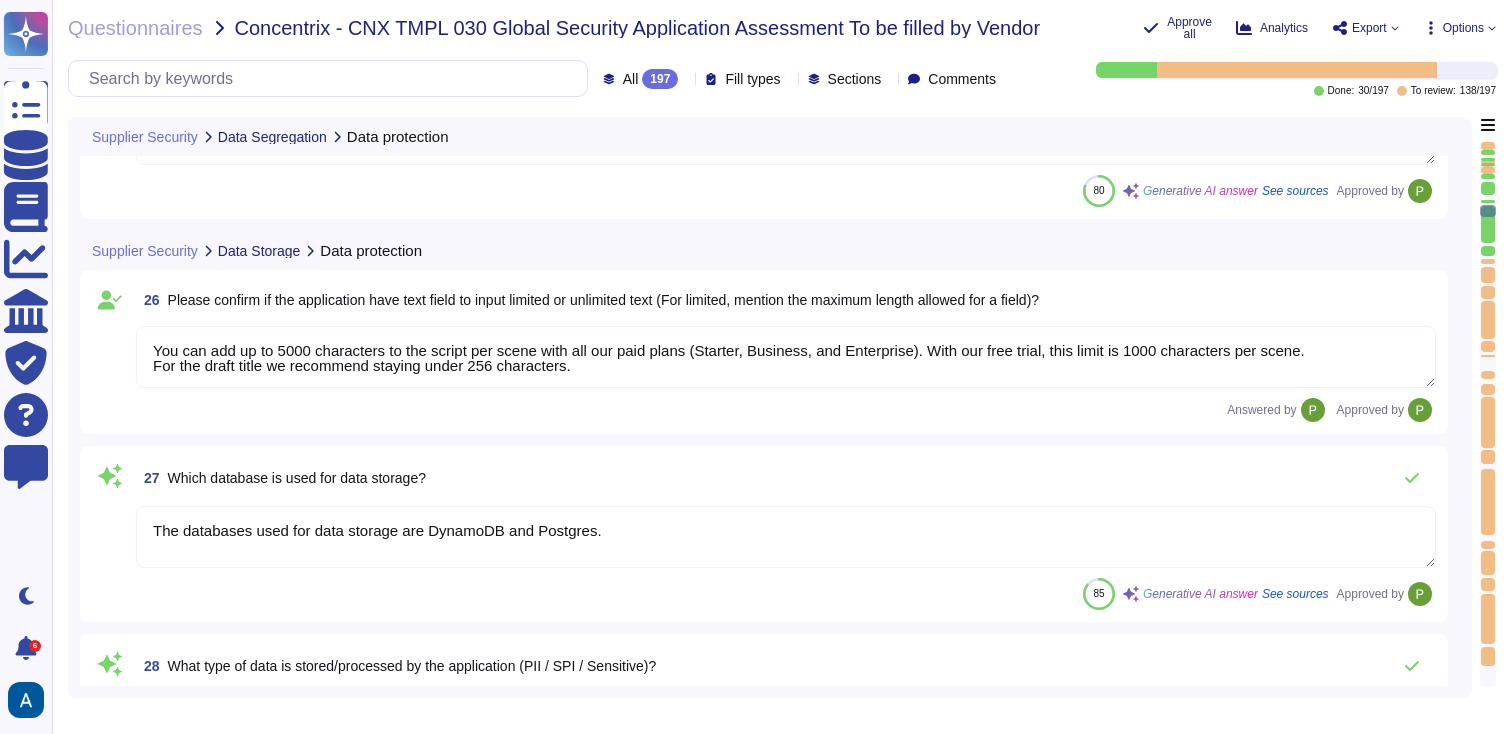 type on "The personal information attributes (PII) that will be processed or available in the application include an email address, and optionally, a name and a profile picture. All uploaded or generated data on the platform is considered private data." 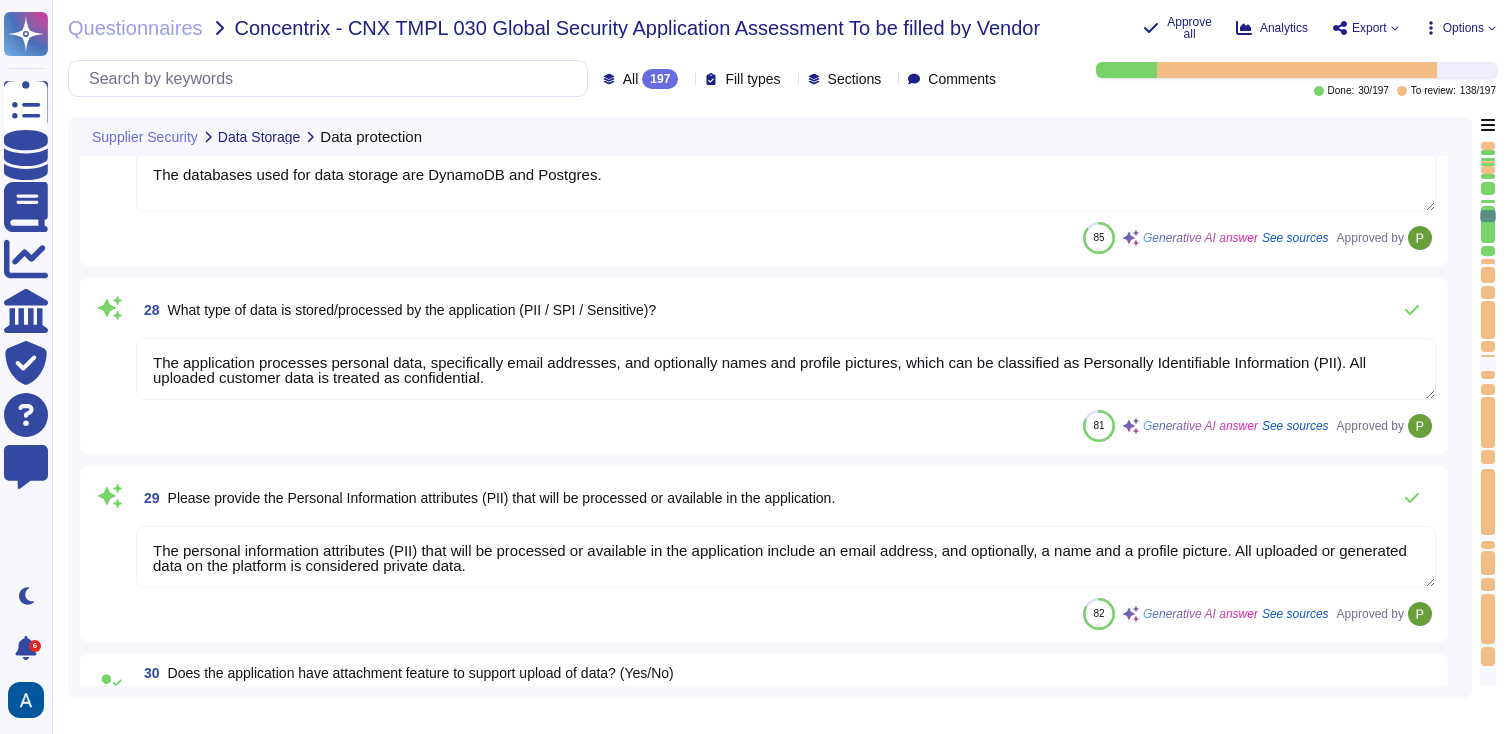 type on "No." 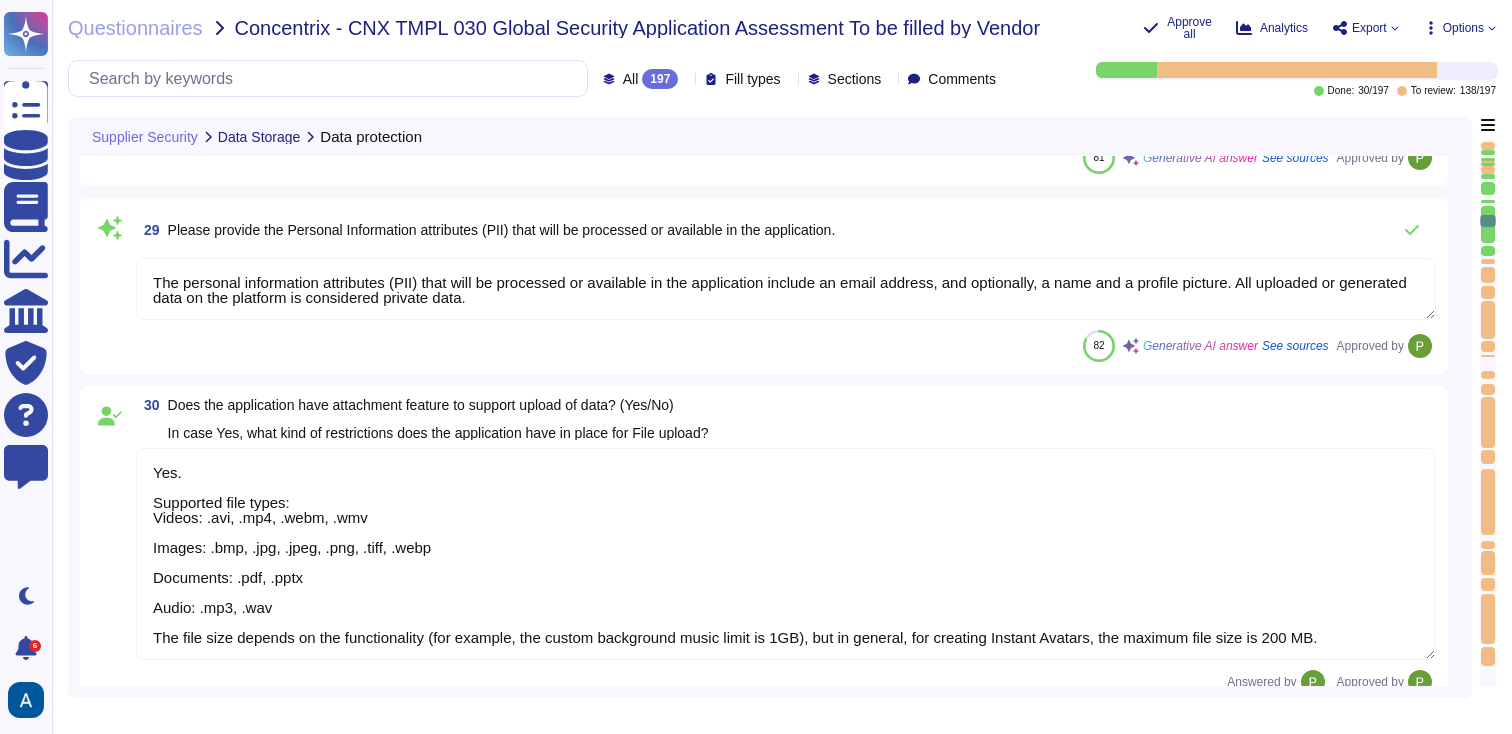 type on "No." 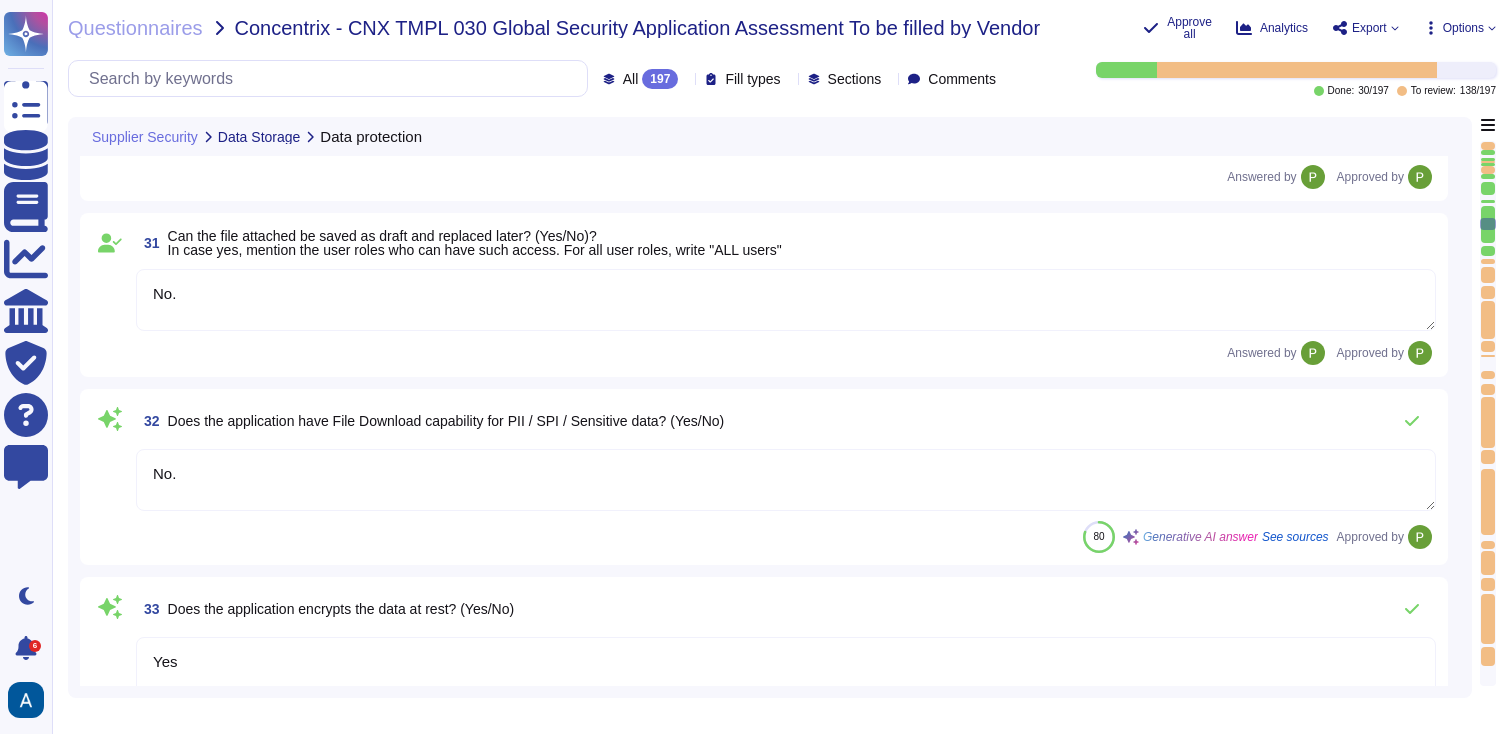 type on "Data at rest is encrypted using AES-256 encryption." 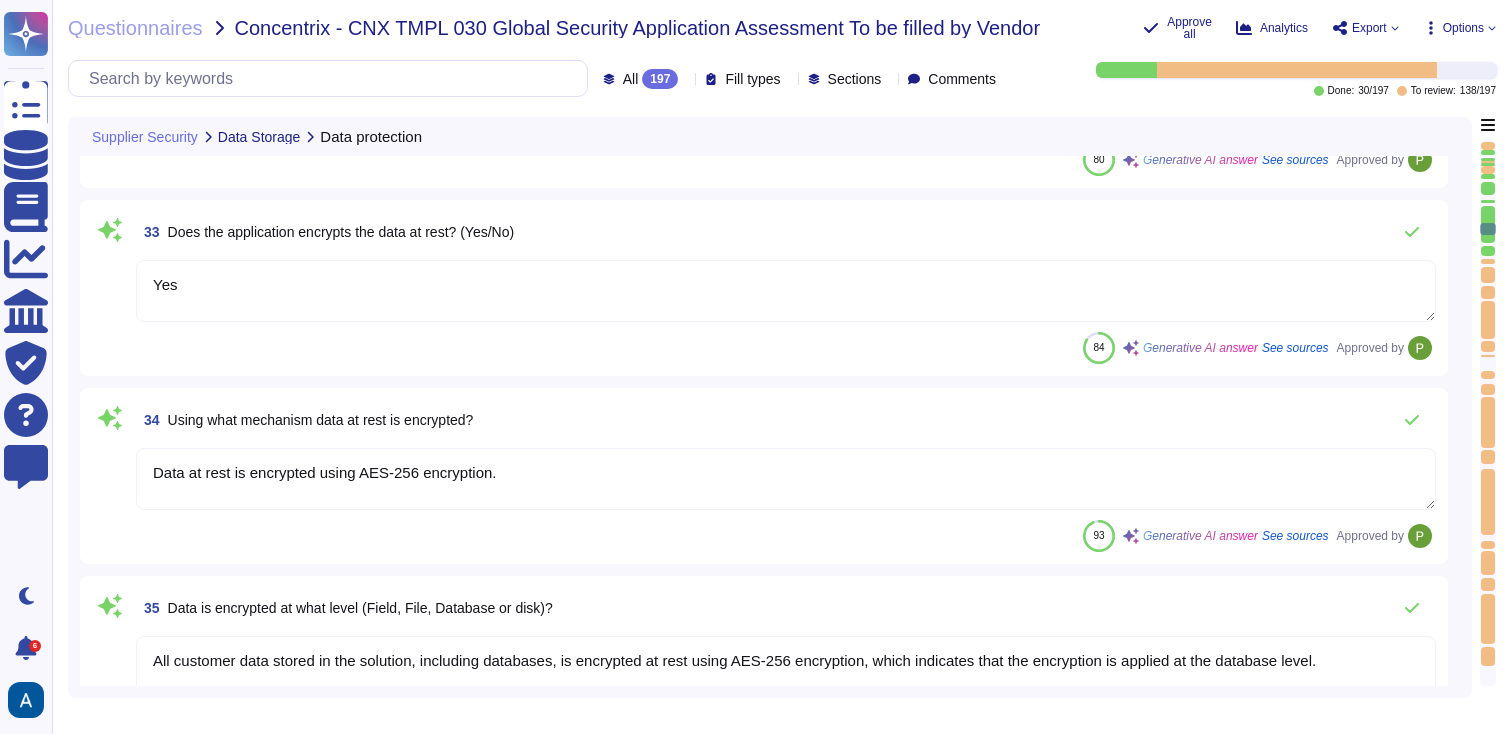 type on "Yes, all data, including backups, is encrypted with AES-256, ensuring that it remains encrypted when copied to backup media." 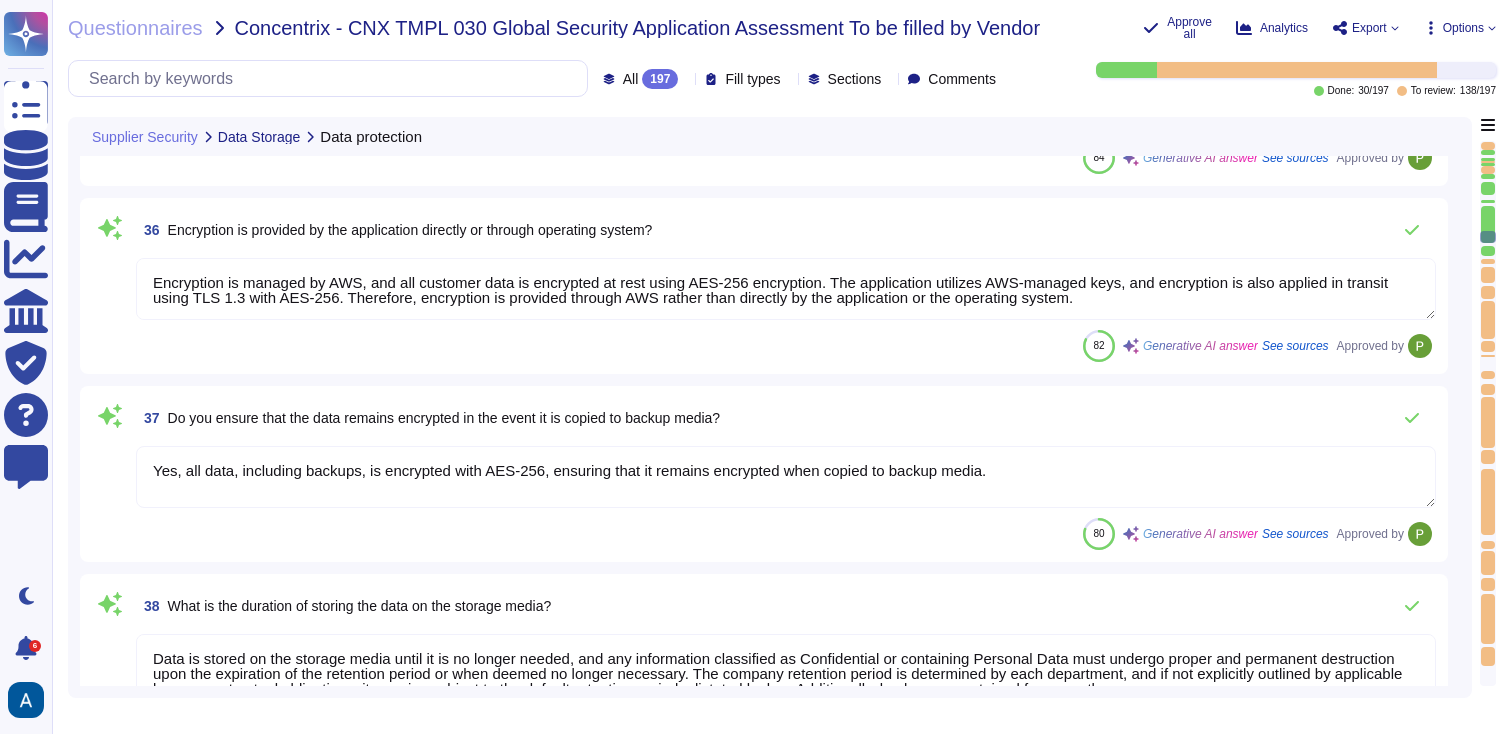 type on "Yes. Owner, Admin, Editor." 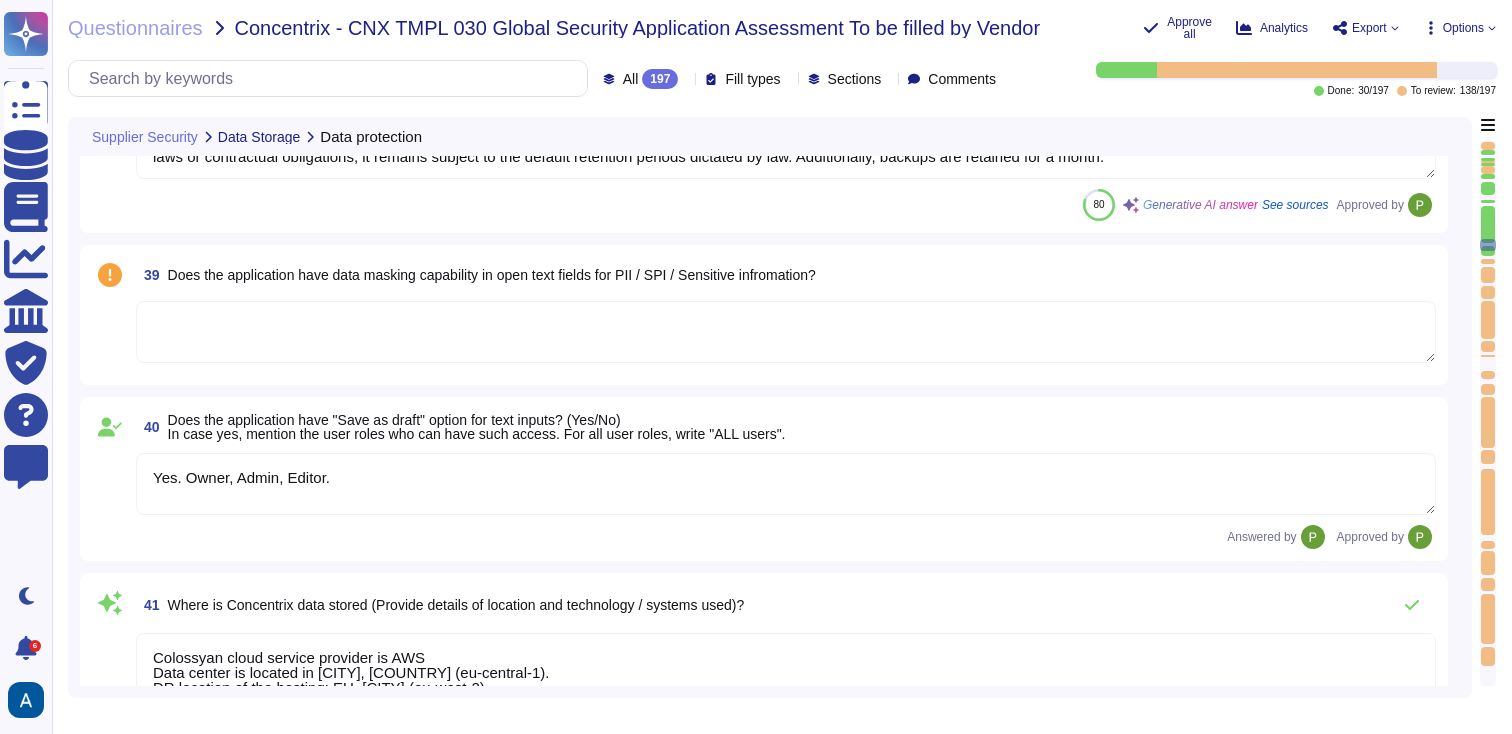 type on "Yes. The data is encrypted in transit using TLS 1.3, and we only communicate information through HTTPS with external third parties." 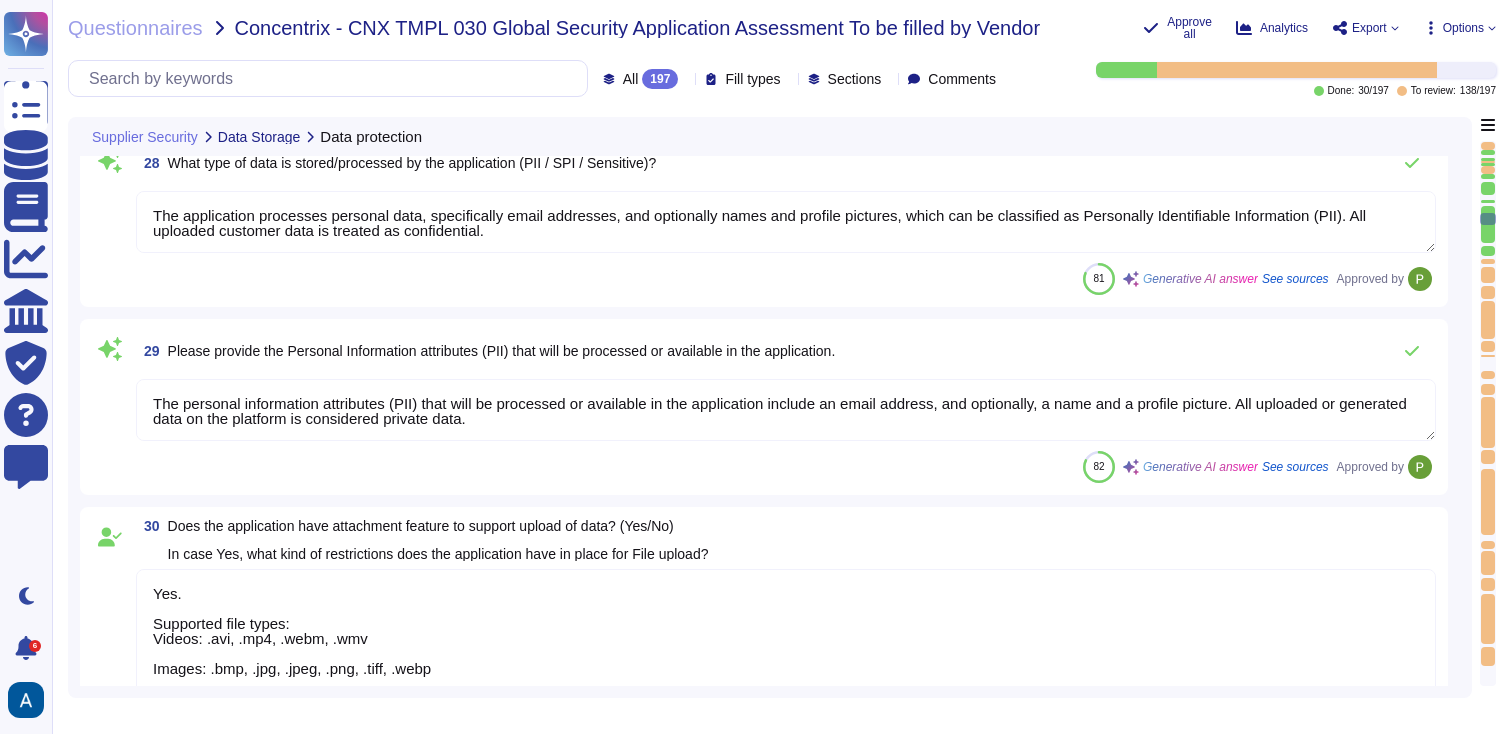 type on "You can add up to 5000 characters to the script per scene with all our paid plans (Starter, Business, and Enterprise). With our free trial, this limit is 1000 characters per scene.
For the draft title we recommend staying under 256 characters." 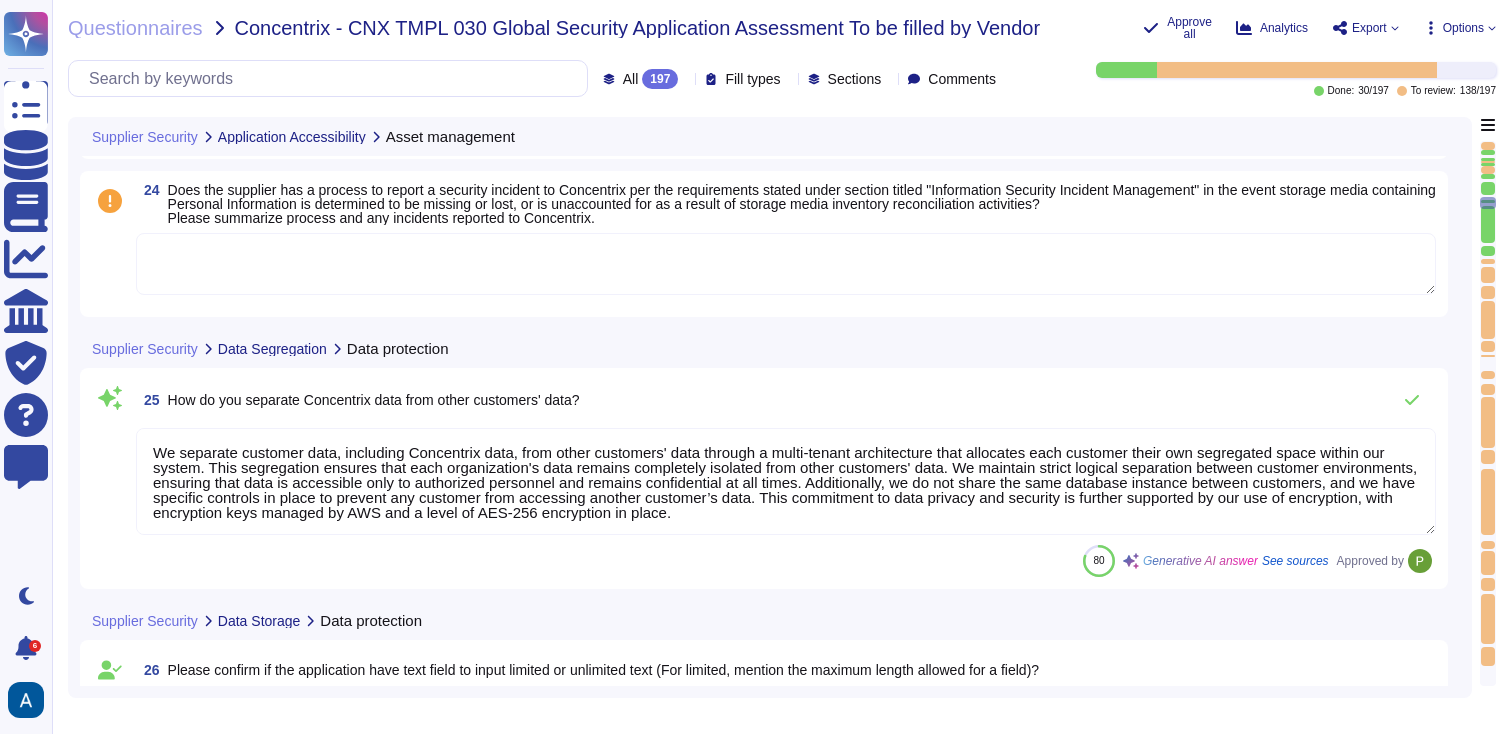 type on "Yes. Information-containing media must be safeguarded against unauthorized access, misuse, or corruption when transported beyond Colossyan's physical boundaries. This includes implementing controls, such as using locked containers, to protect sensitive information from unauthorized disclosure or modification." 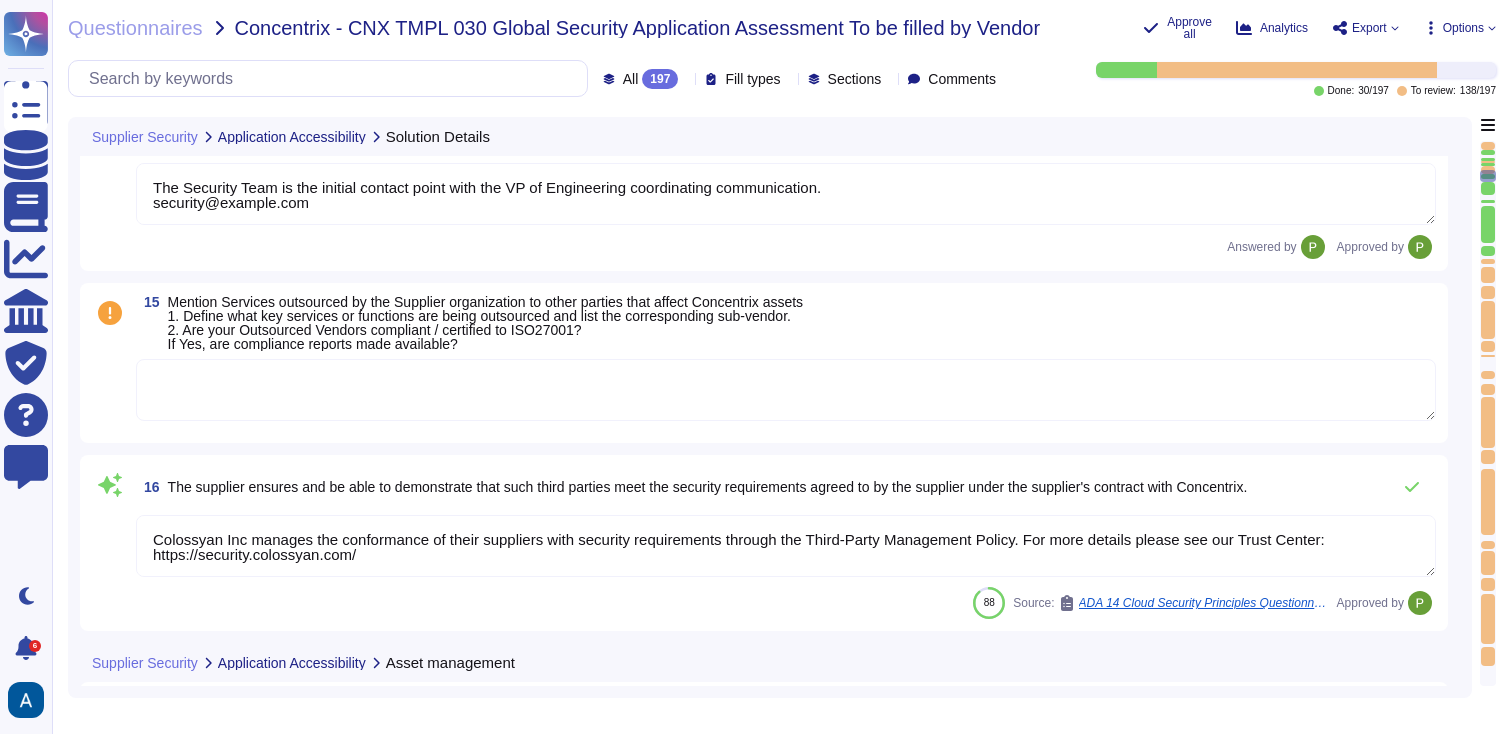 type on "Yes, we have a comprehensive Information Security Policy that governs our services. This policy is reviewed and updated annually by the VP of Engineering, ensuring compliance with legal requirements and incorporating best practices." 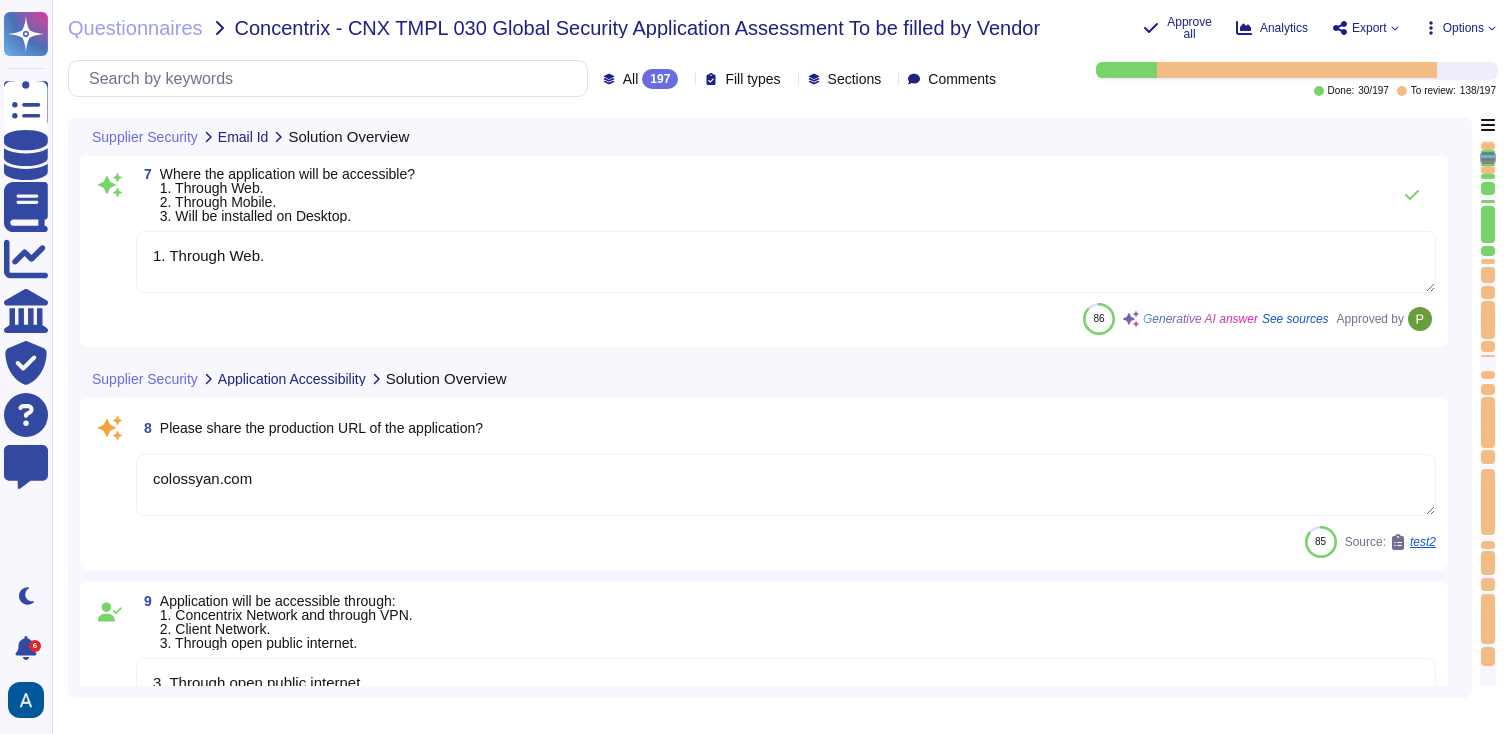 type on "3. Vendor developed and owned application." 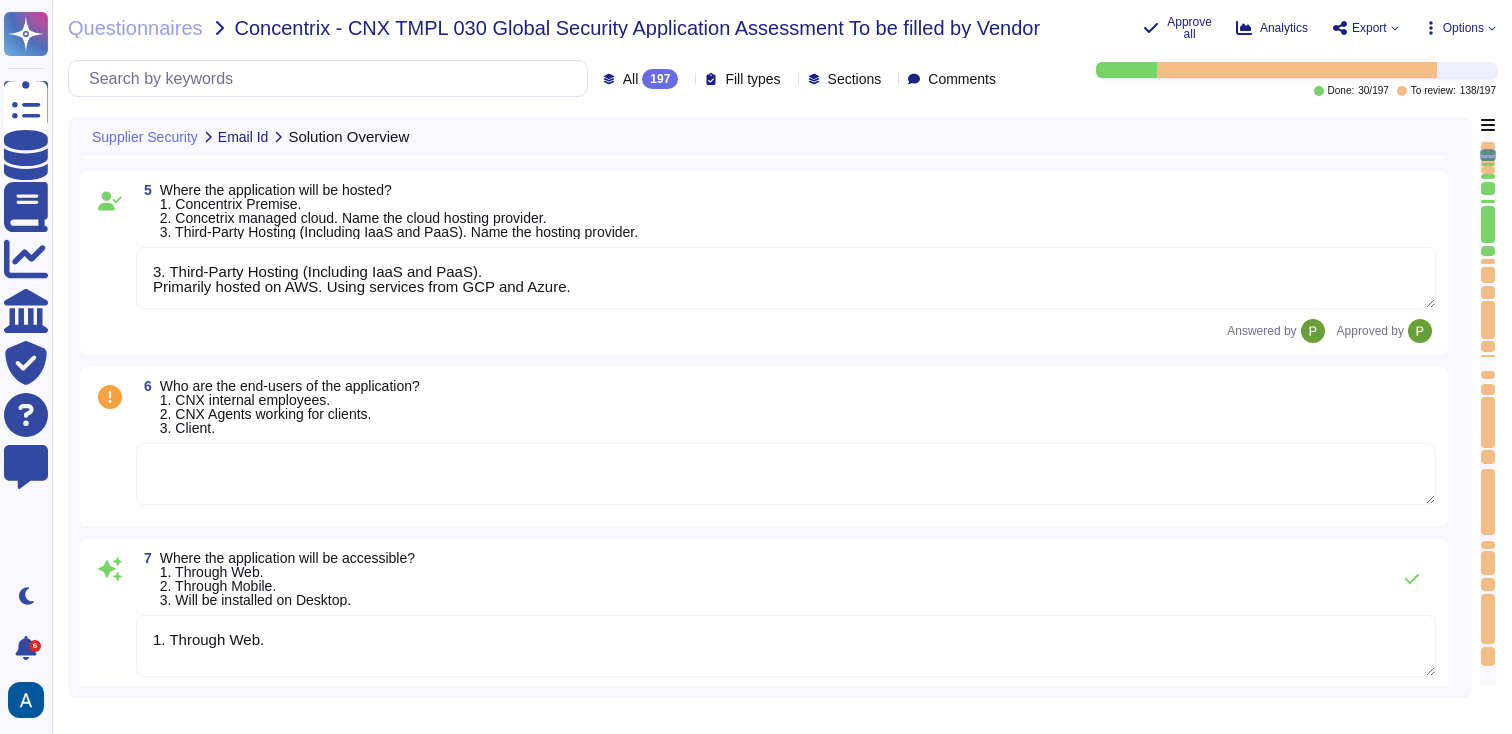 scroll, scrollTop: 0, scrollLeft: 0, axis: both 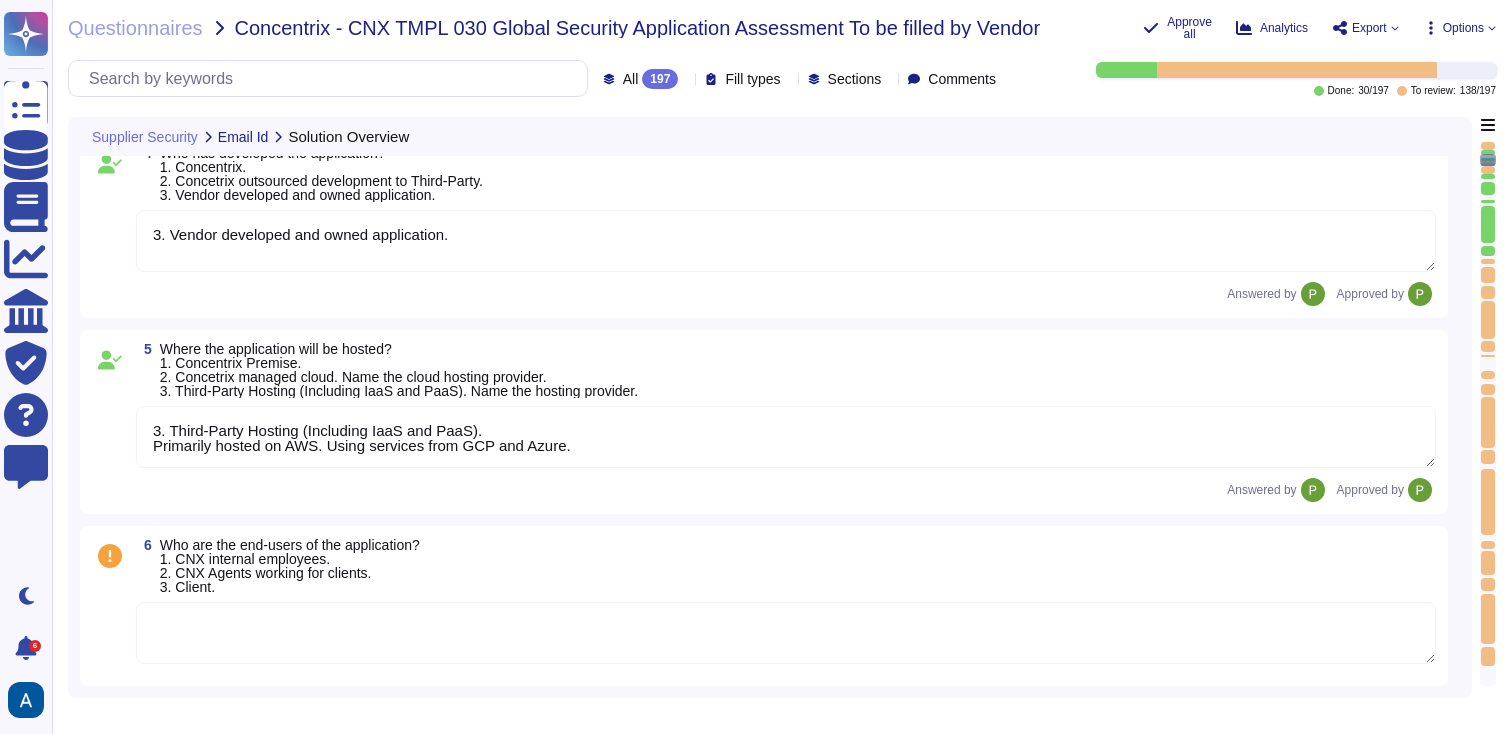type on "1. Through Web." 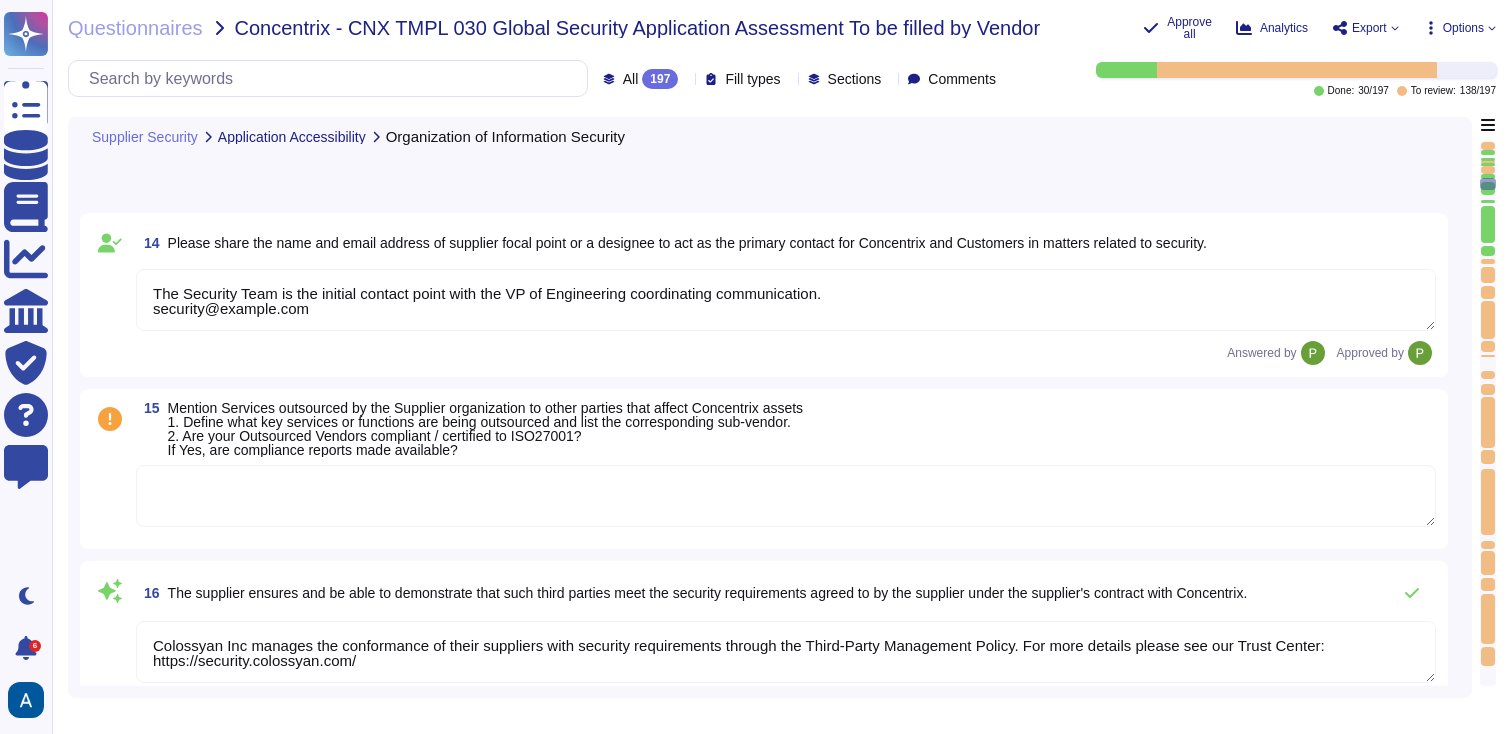 type on "The Security Team is the initial contact point with the VP of Engineering coordinating communication.
security@example.com" 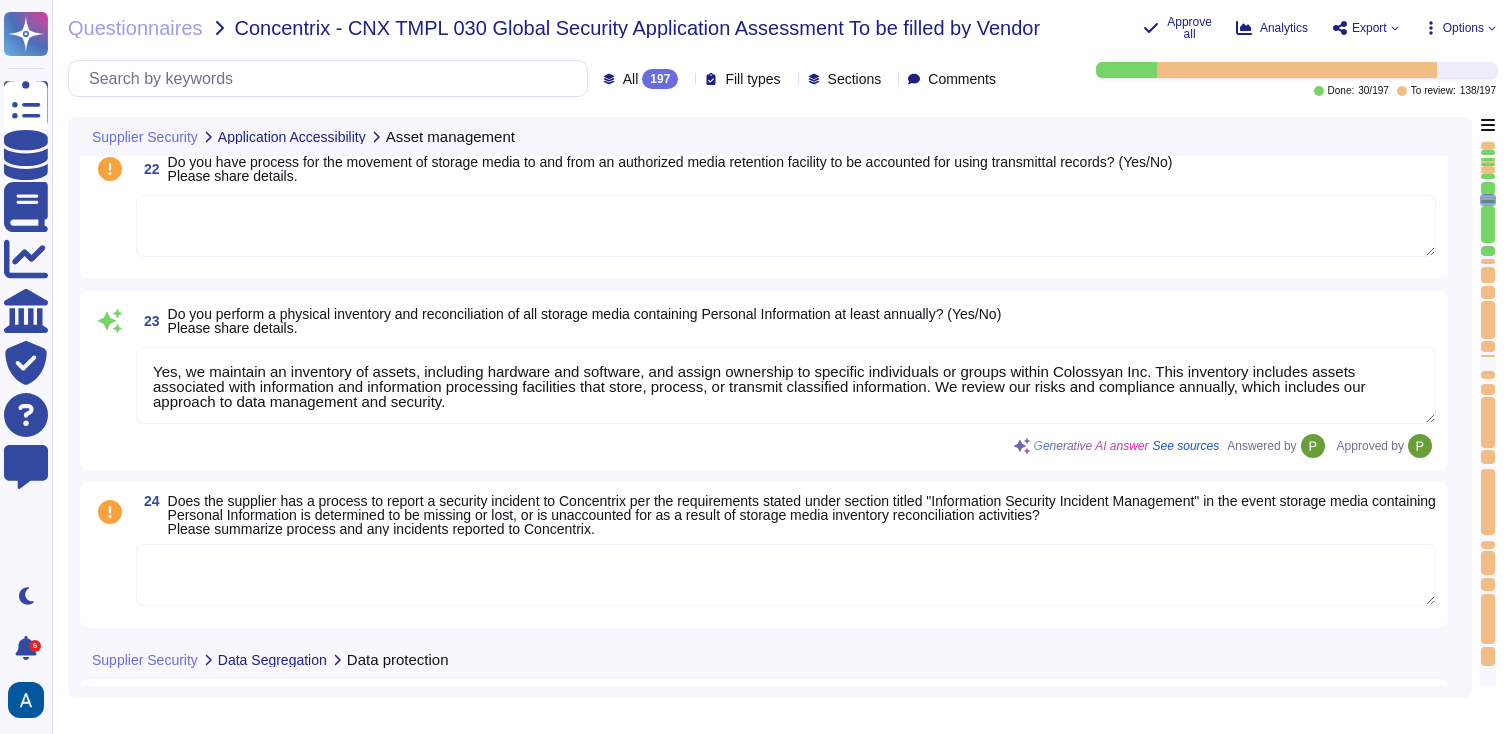 type on "Yes, we maintain an inventory of assets, including hardware and software, and assign ownership to specific individuals or groups within Colossyan Inc. This inventory includes assets associated with information and information processing facilities that store, process, or transmit classified information. We review our risks and compliance annually, which includes our approach to data management and security." 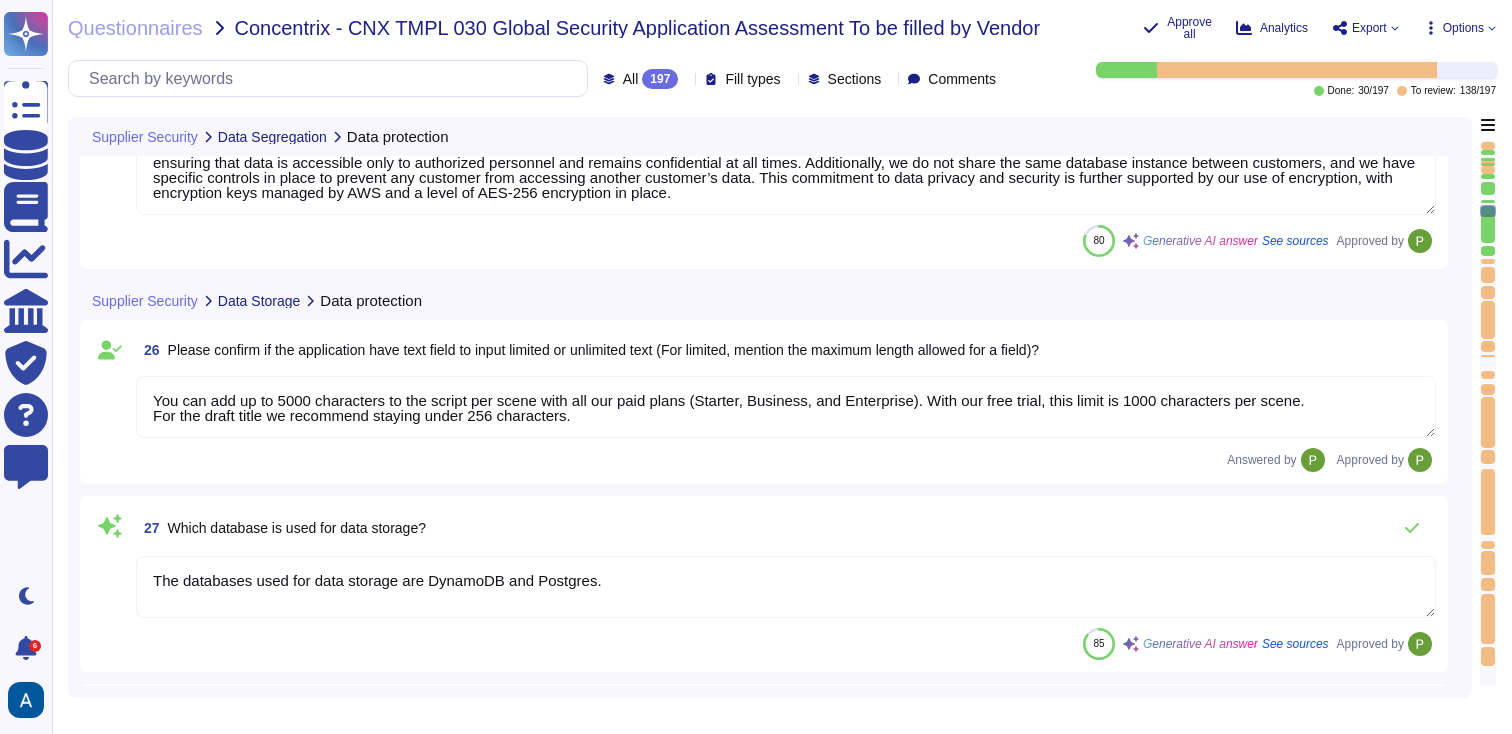 type on "The application processes personal data, specifically email addresses, and optionally names and profile pictures, which can be classified as Personally Identifiable Information (PII). All uploaded customer data is treated as confidential." 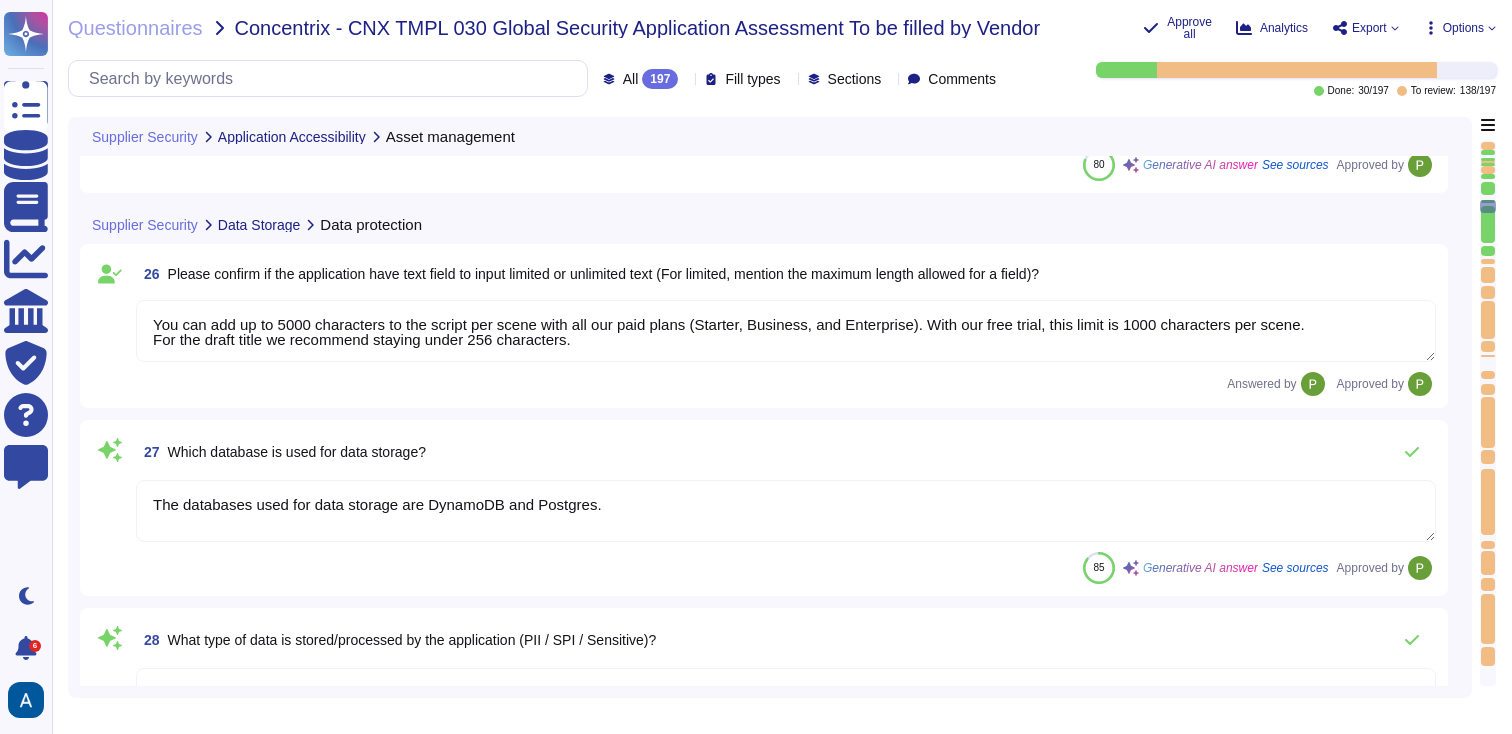type on "Yes, we maintain an inventory of assets, including hardware and software, and assign ownership to specific individuals or groups within Colossyan Inc. This inventory includes assets associated with information and information processing facilities that store, process, or transmit classified information. We review our risks and compliance annually, which includes our approach to data management and security." 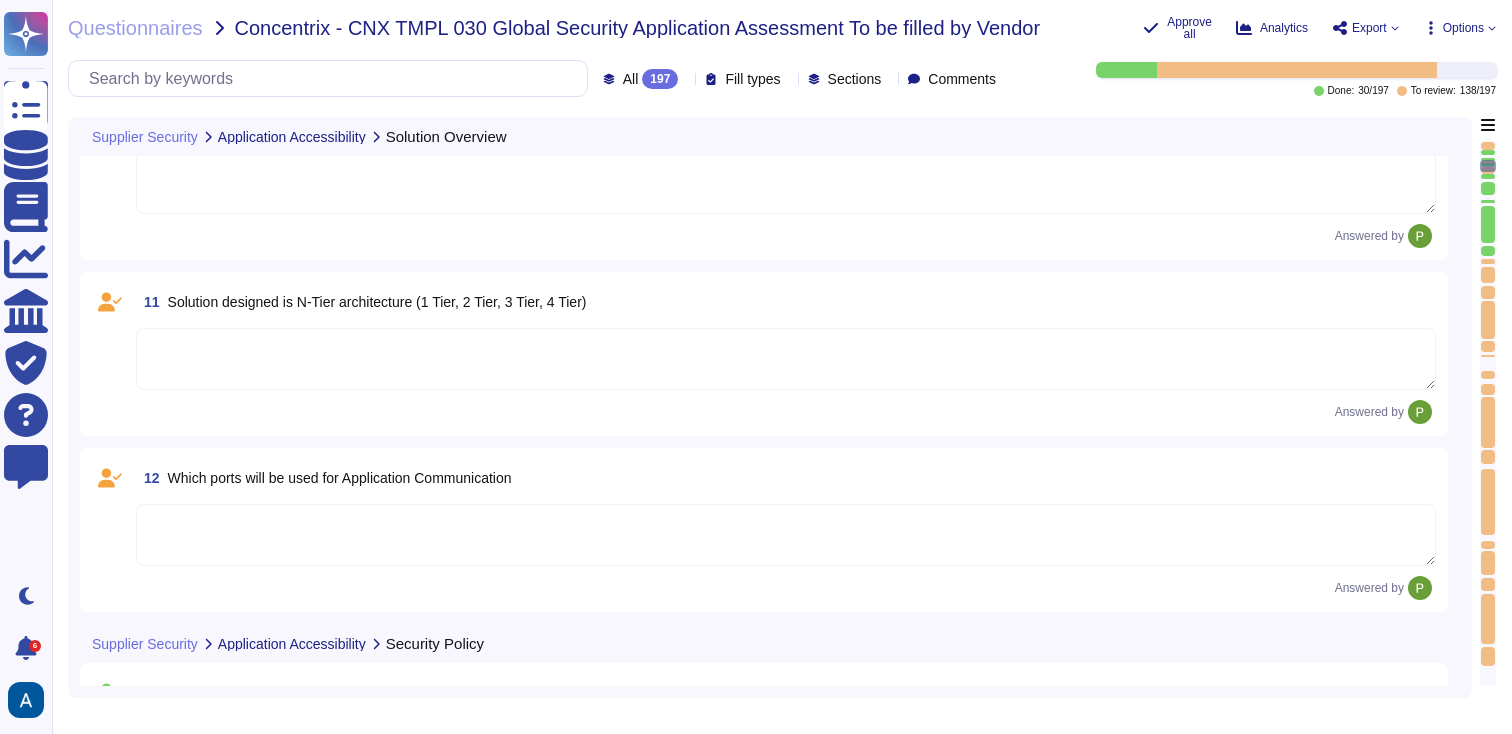 type on "colossyan.com" 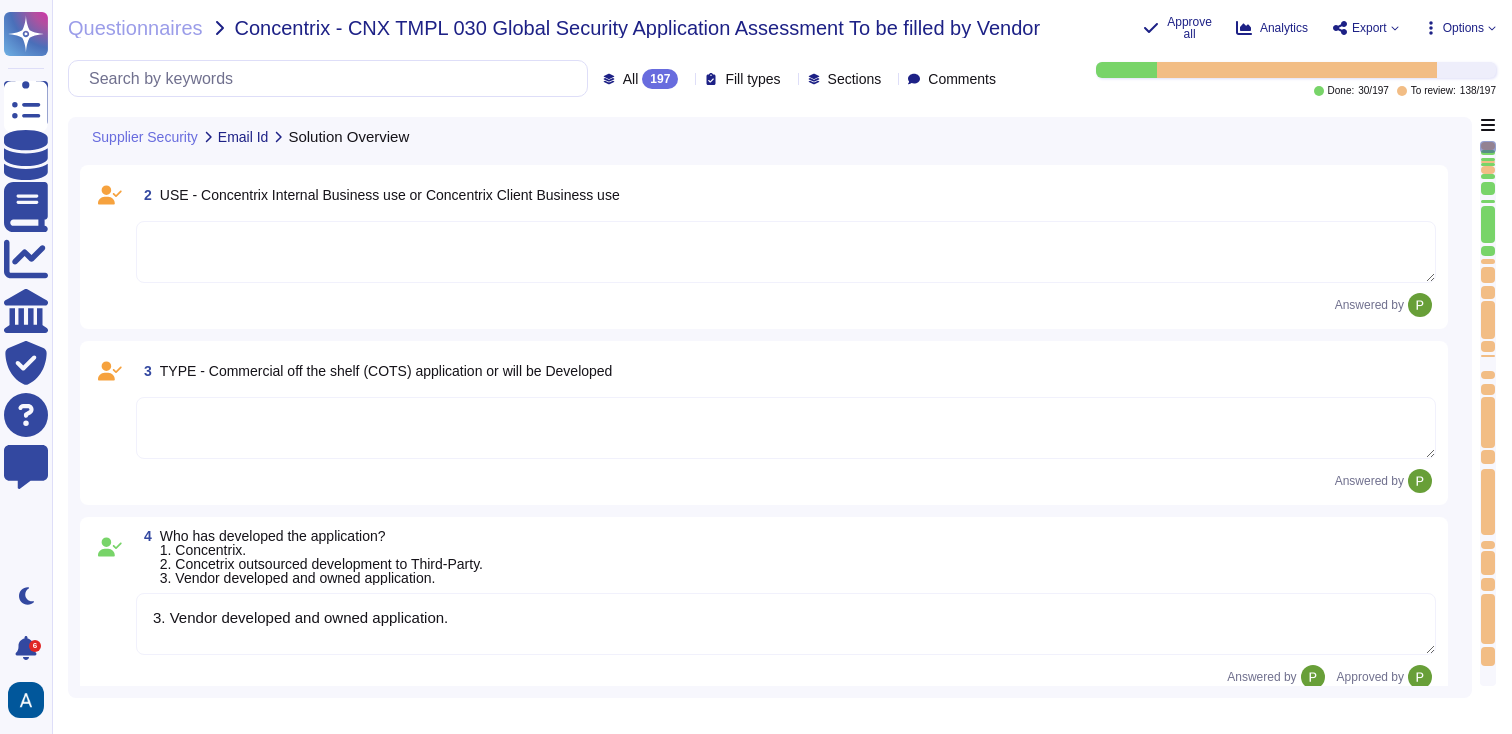 scroll, scrollTop: 0, scrollLeft: 0, axis: both 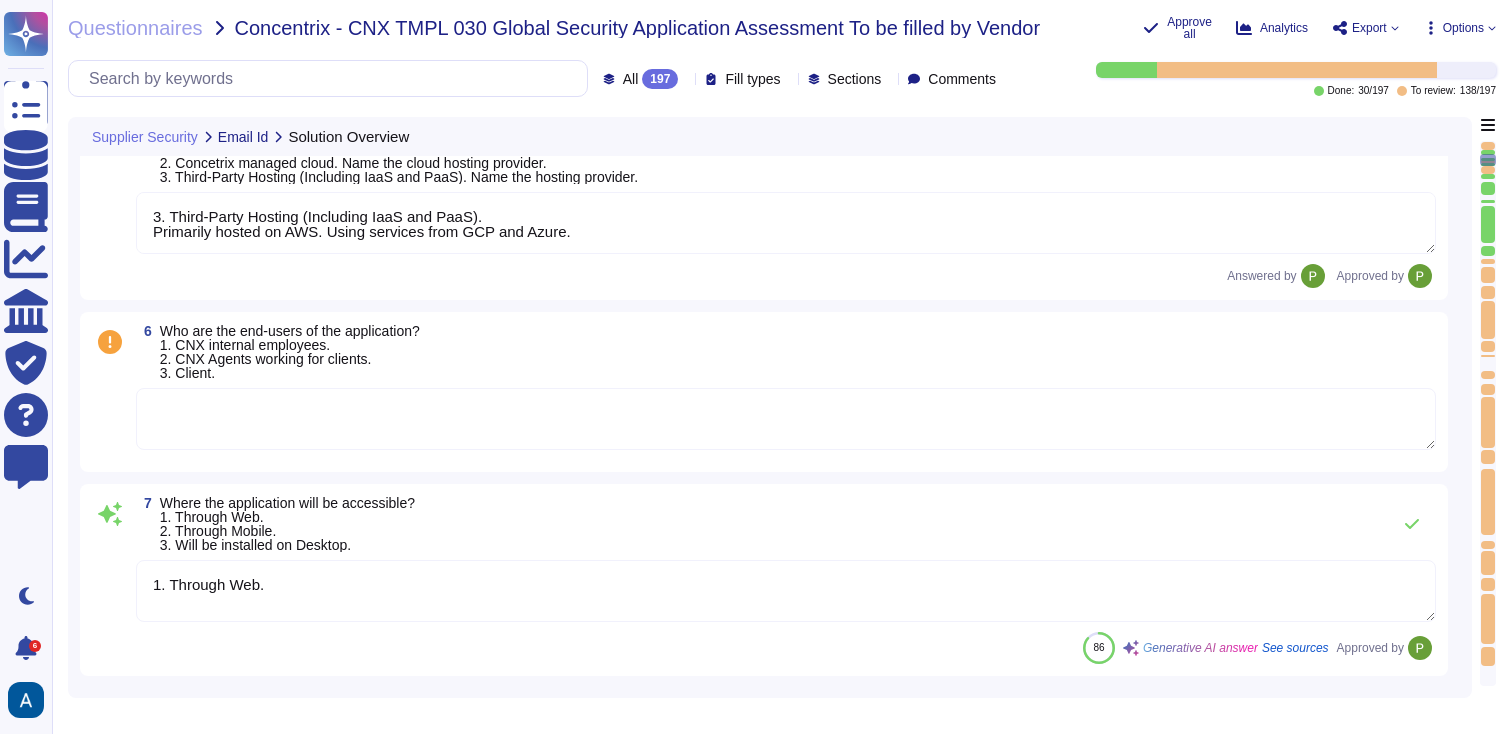 type on "1. Through Web." 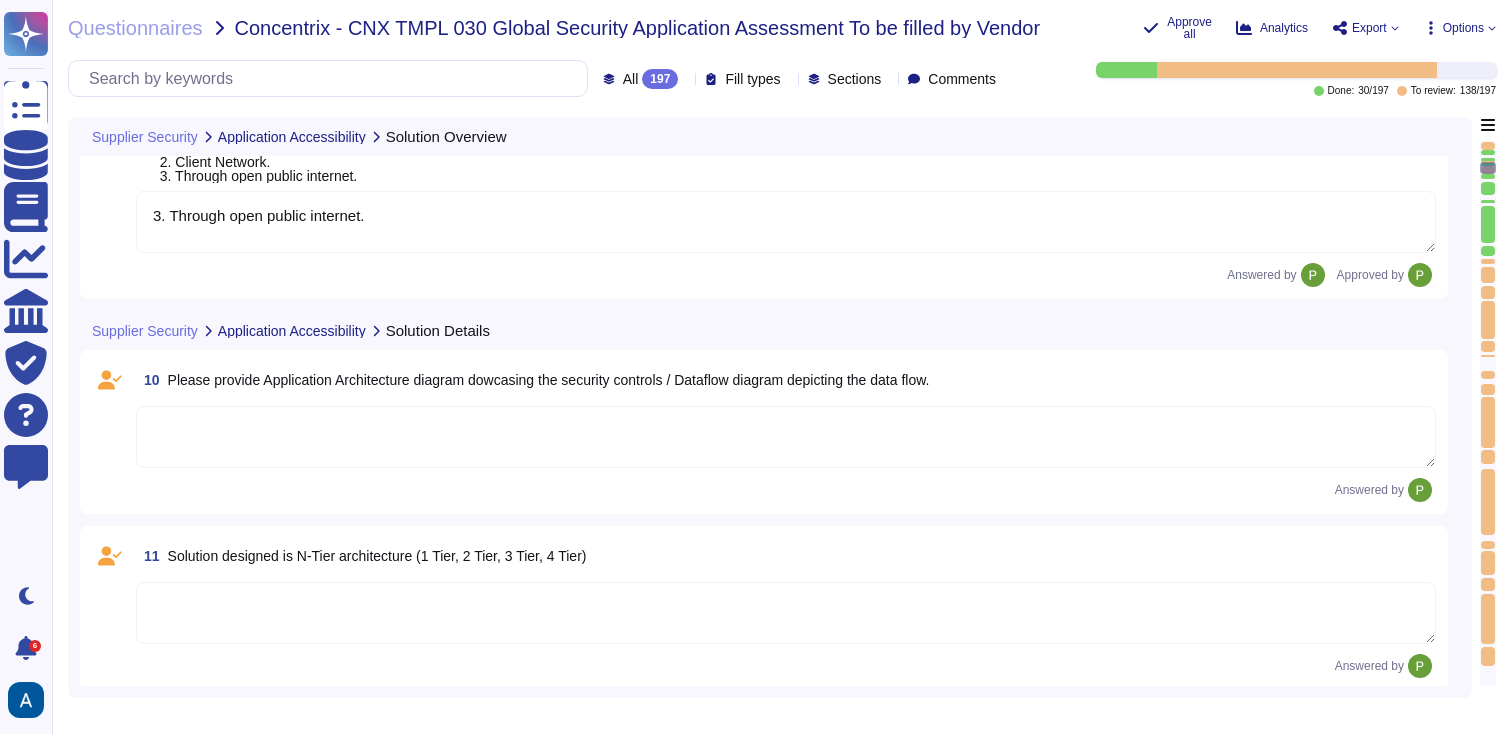 type on "Yes, we have a comprehensive Information Security Policy that governs our services. This policy is reviewed and updated annually by the VP of Engineering, ensuring compliance with legal requirements and incorporating best practices." 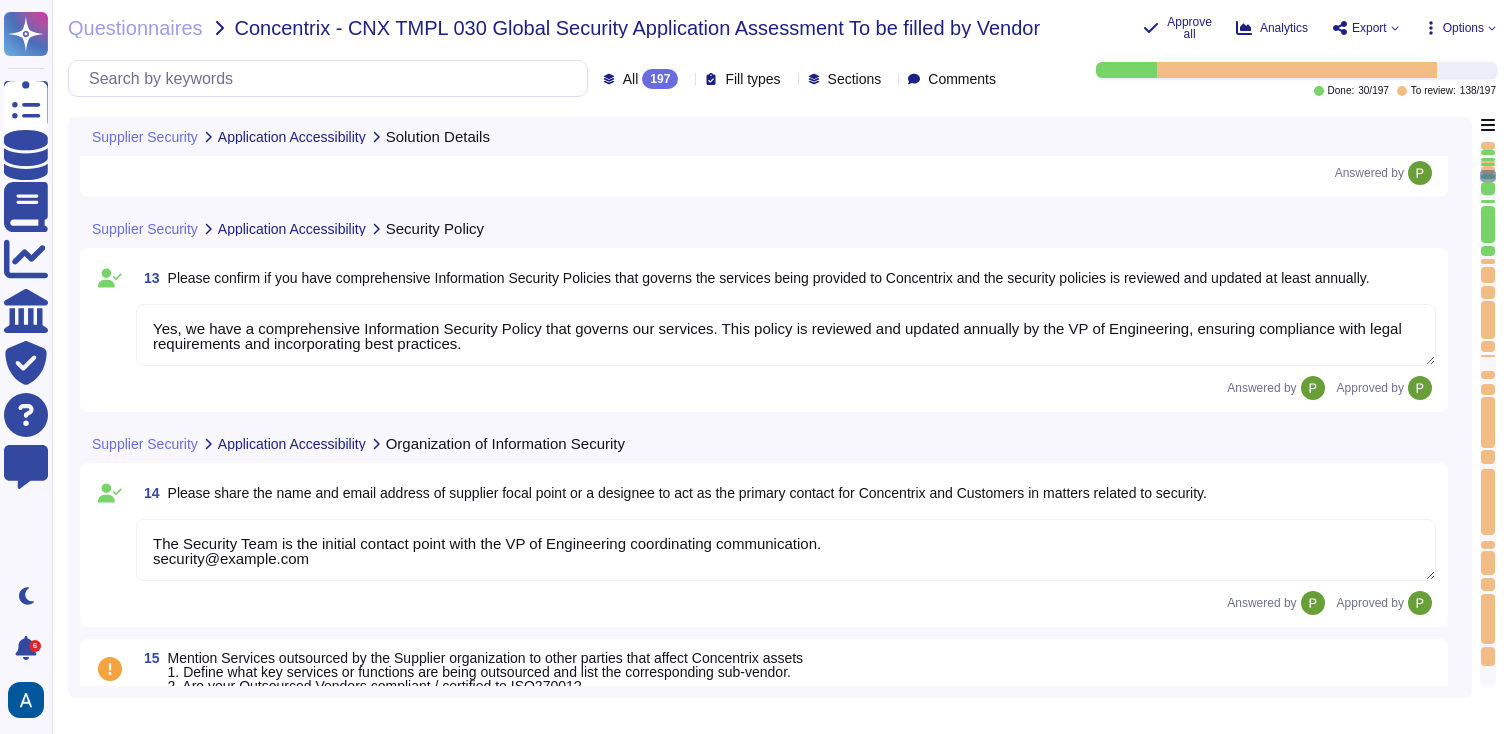 type on "Colossyan Inc manages the conformance of their suppliers with security requirements through the Third-Party Management Policy. For more details please see our Trust Center: https://security.colossyan.com/" 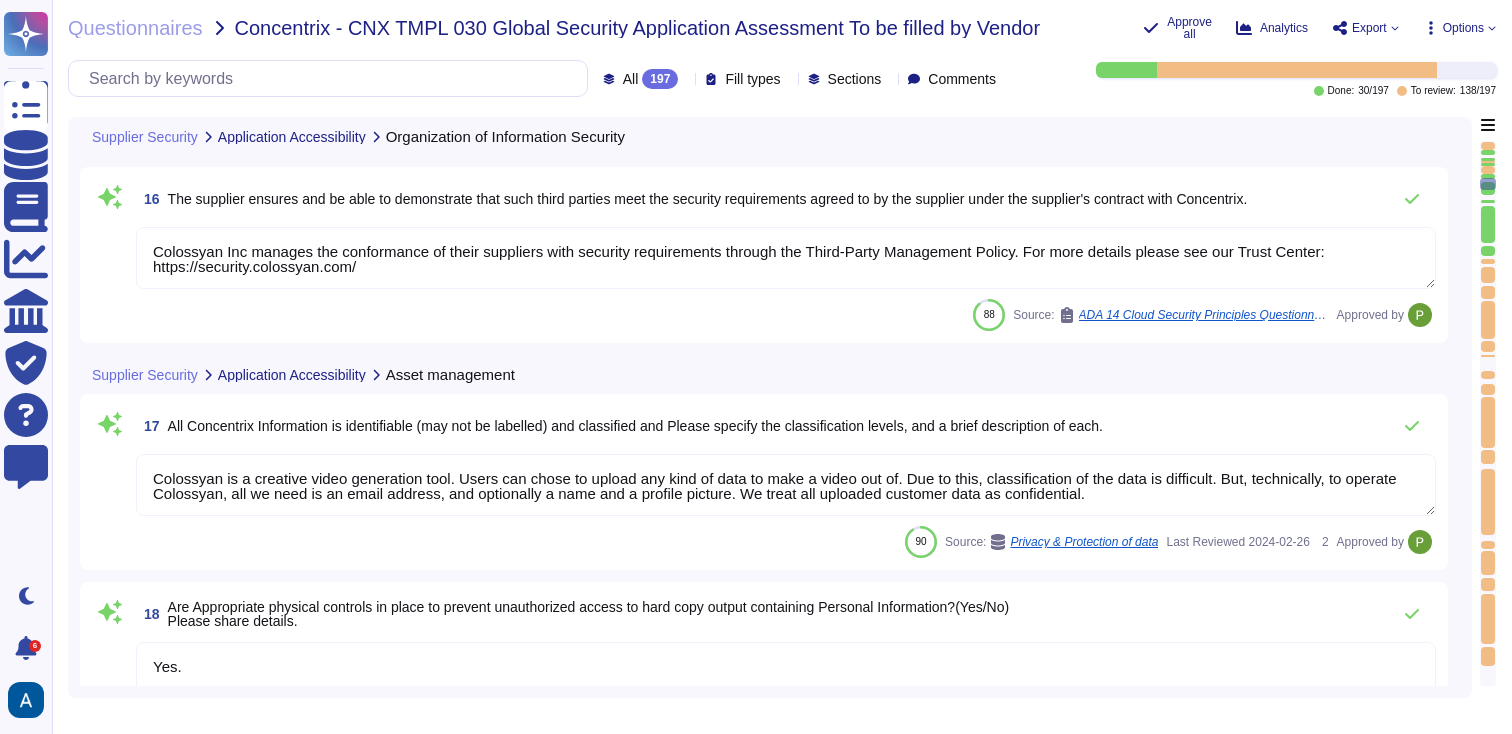 type on "Yes.
Physical security controls are in place for offices and rooms to protect against unauthorized access. Additionally, obsolete or unnecessary paper-based confidential documents are securely stored in a designated "confibox" before undergoing data destruction, ensuring protection against unauthorized access." 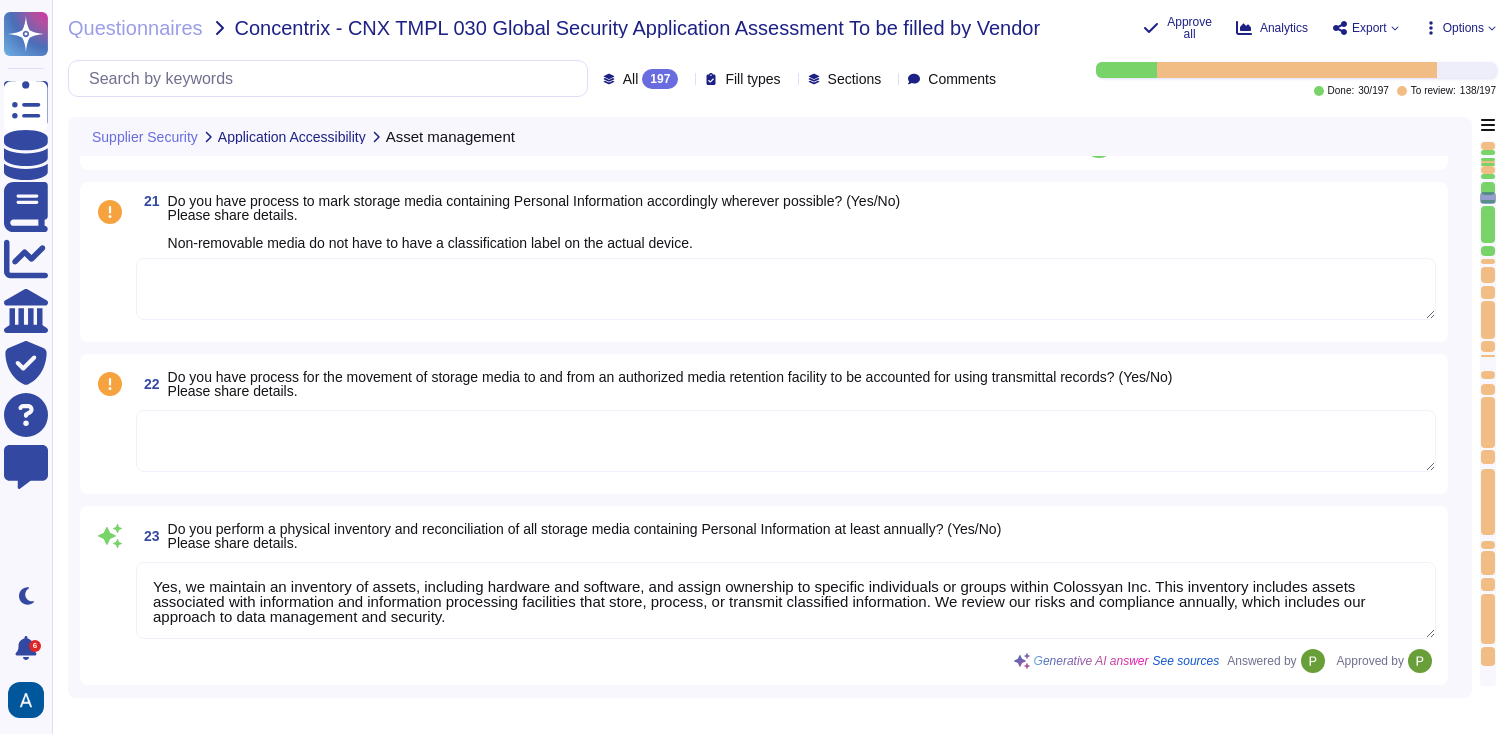 type on "Yes, we maintain an inventory of assets, including hardware and software, and assign ownership to specific individuals or groups within Colossyan Inc. This inventory includes assets associated with information and information processing facilities that store, process, or transmit classified information. We review our risks and compliance annually, which includes our approach to data management and security." 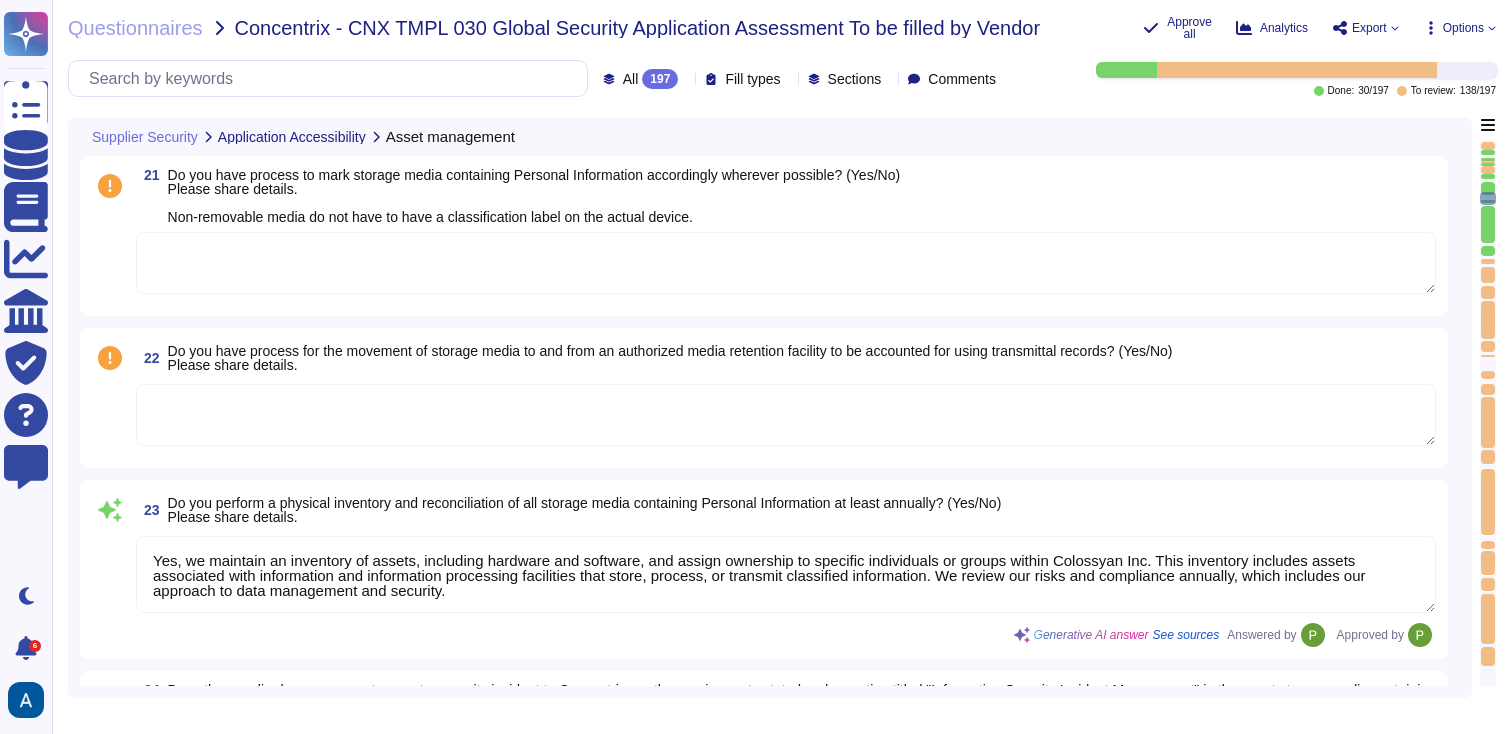 scroll, scrollTop: 3681, scrollLeft: 0, axis: vertical 